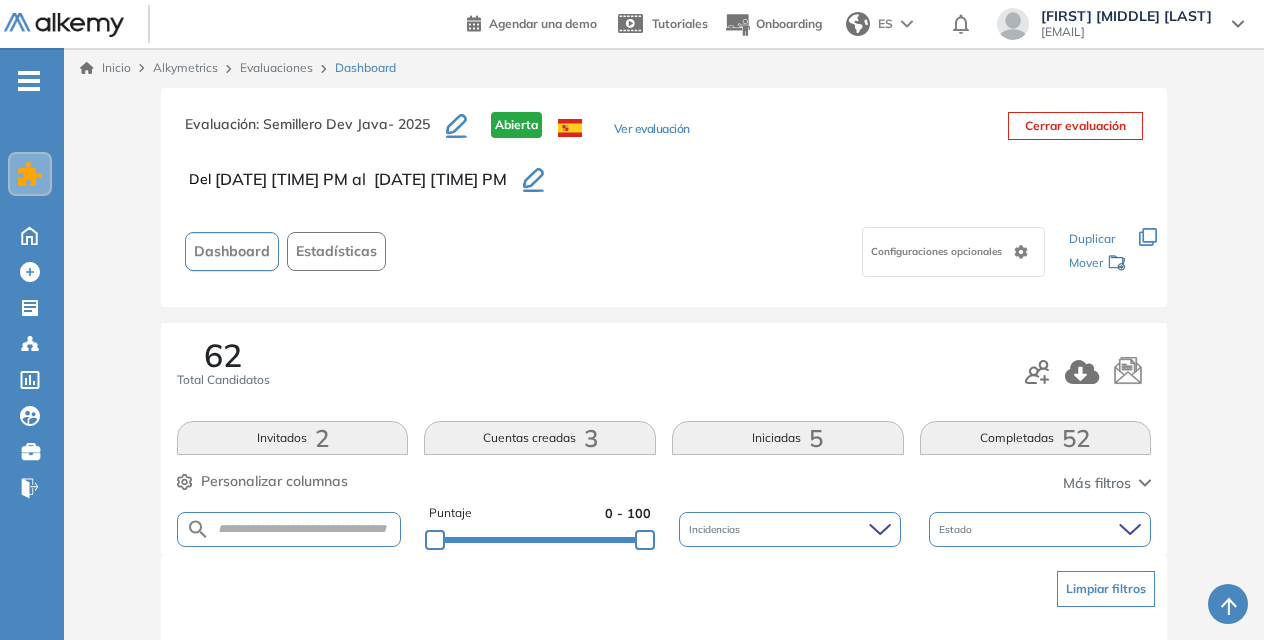 scroll, scrollTop: 114, scrollLeft: 0, axis: vertical 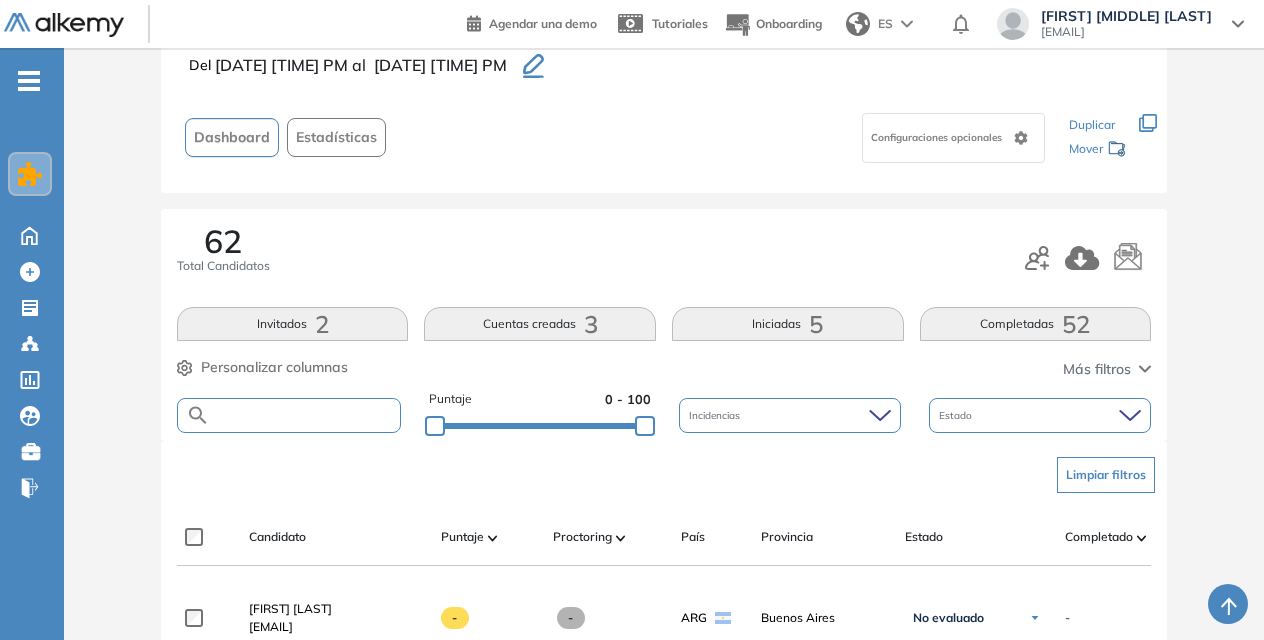 click at bounding box center [305, 415] 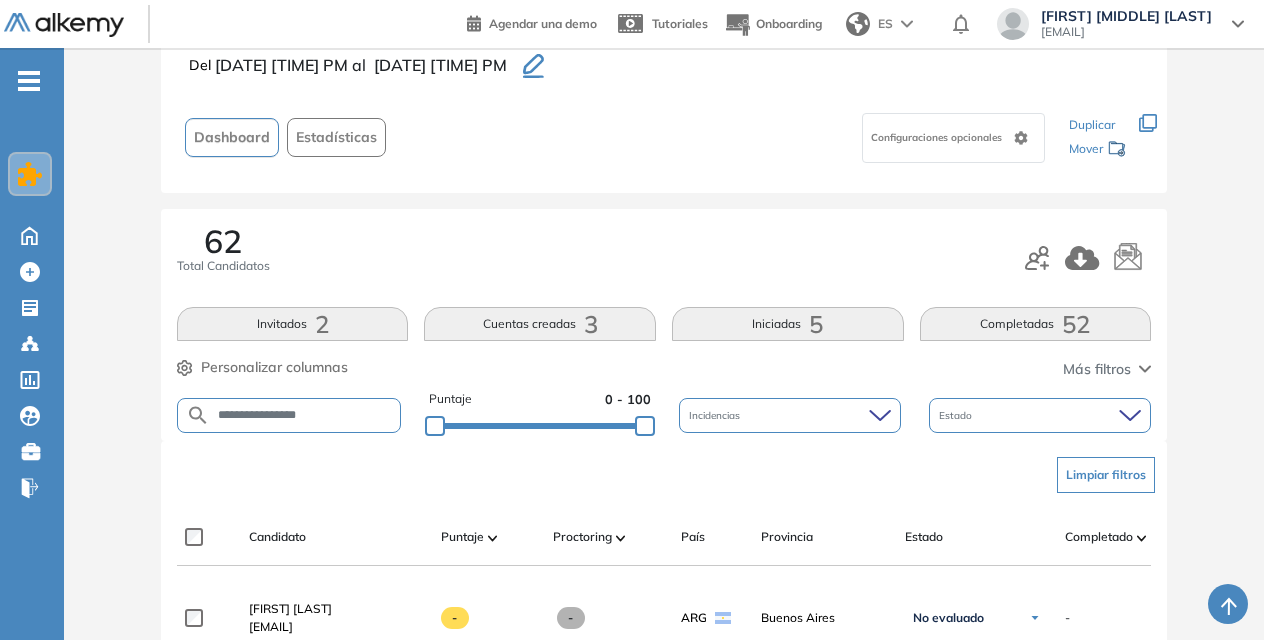 type on "**********" 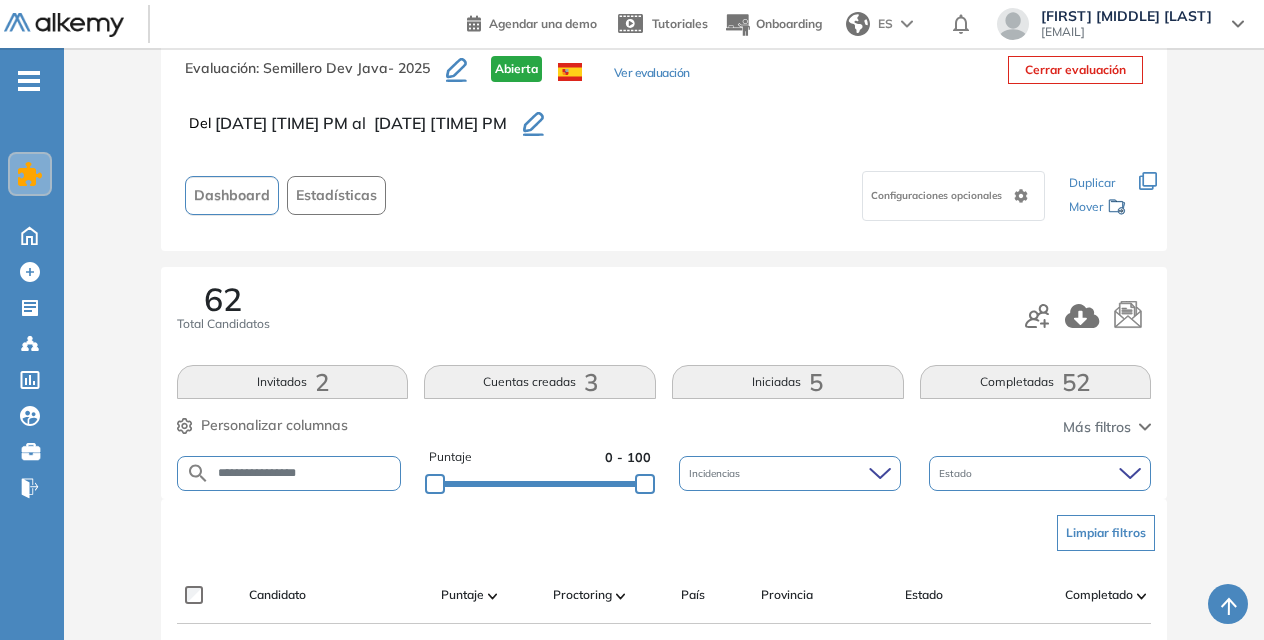 scroll, scrollTop: 535, scrollLeft: 0, axis: vertical 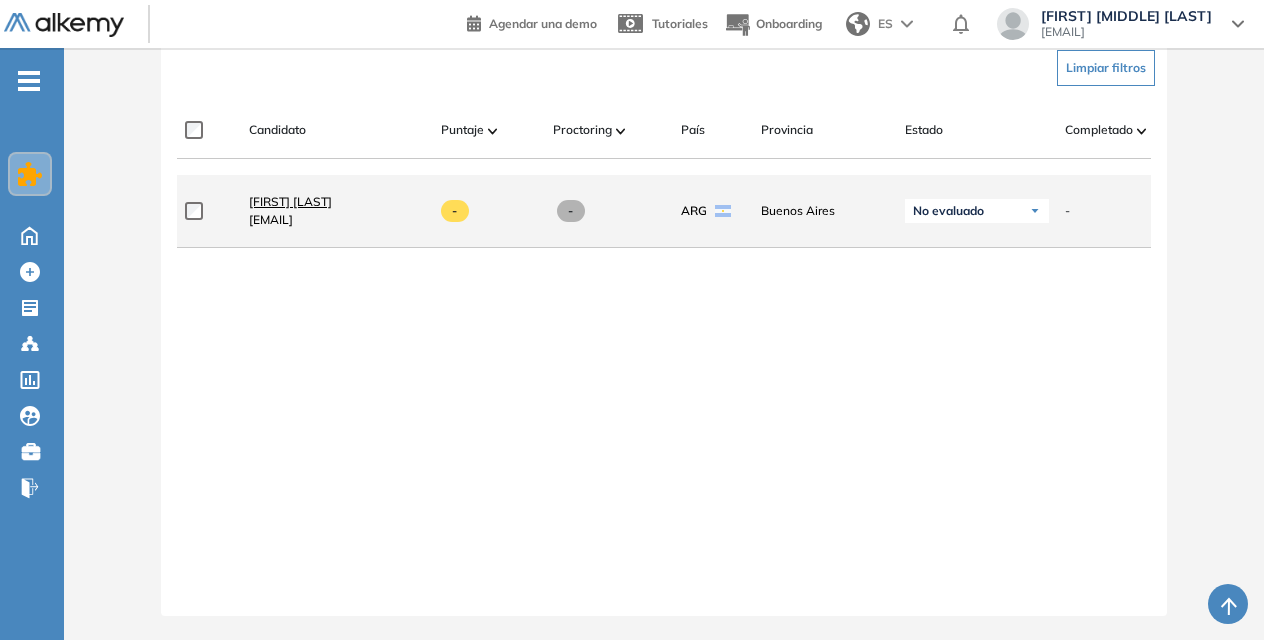 click on "Agus Di Santo" at bounding box center [290, 202] 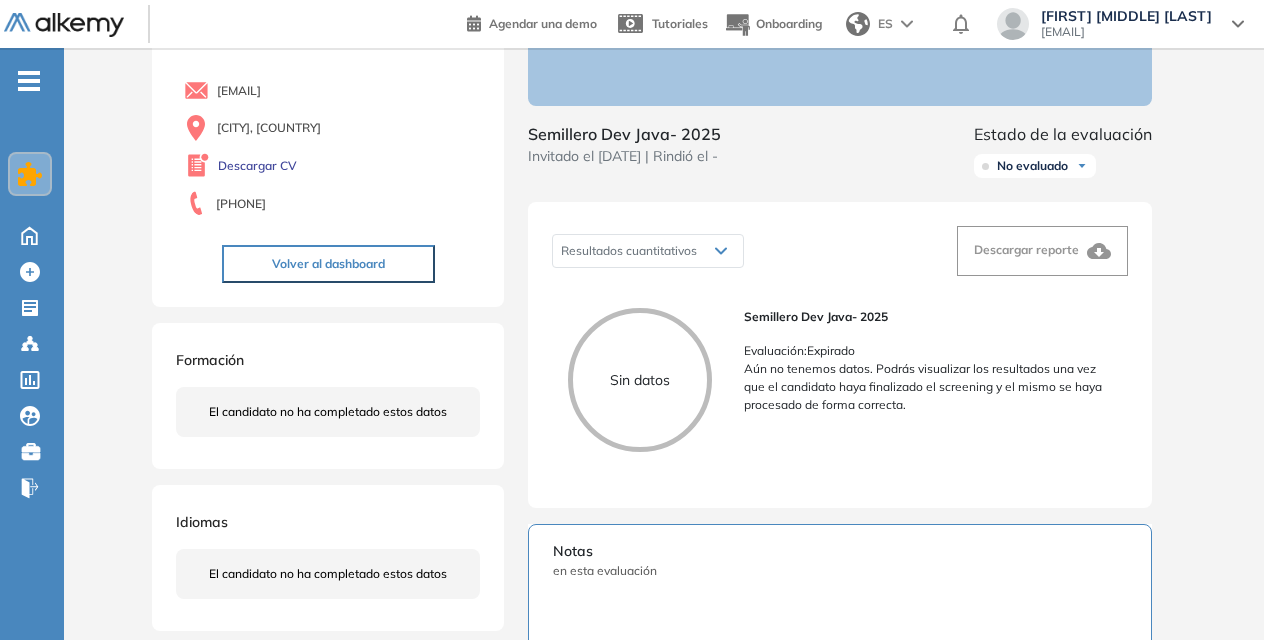 scroll, scrollTop: 0, scrollLeft: 0, axis: both 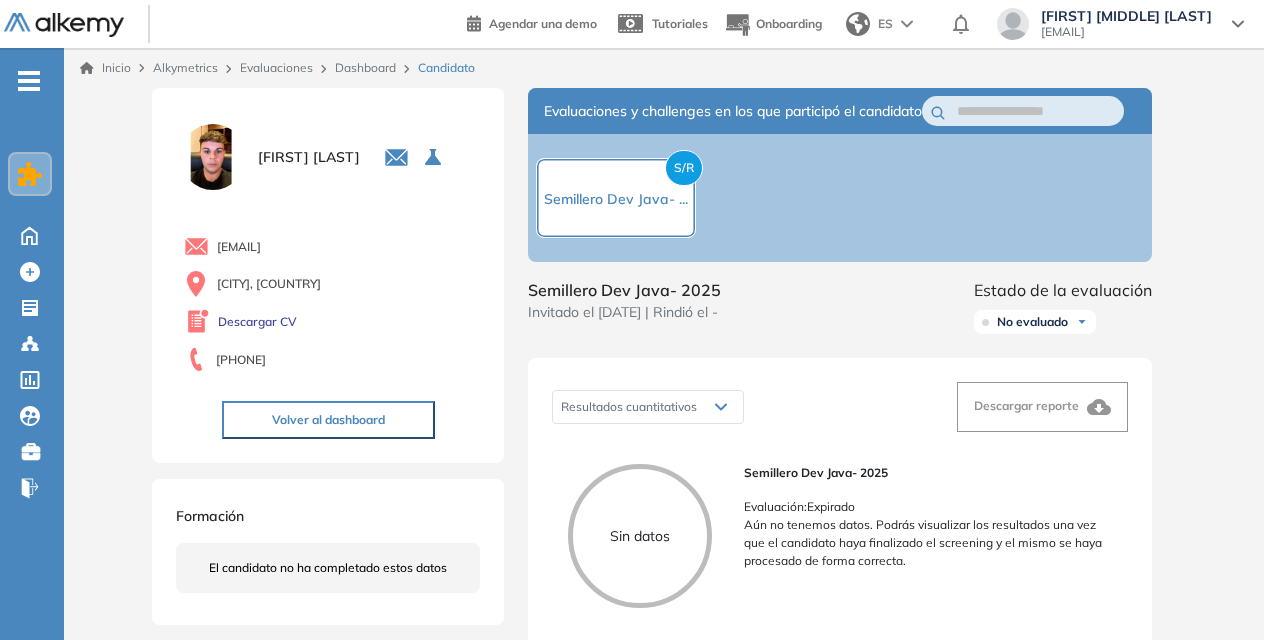 click on "Dashboard" at bounding box center [365, 67] 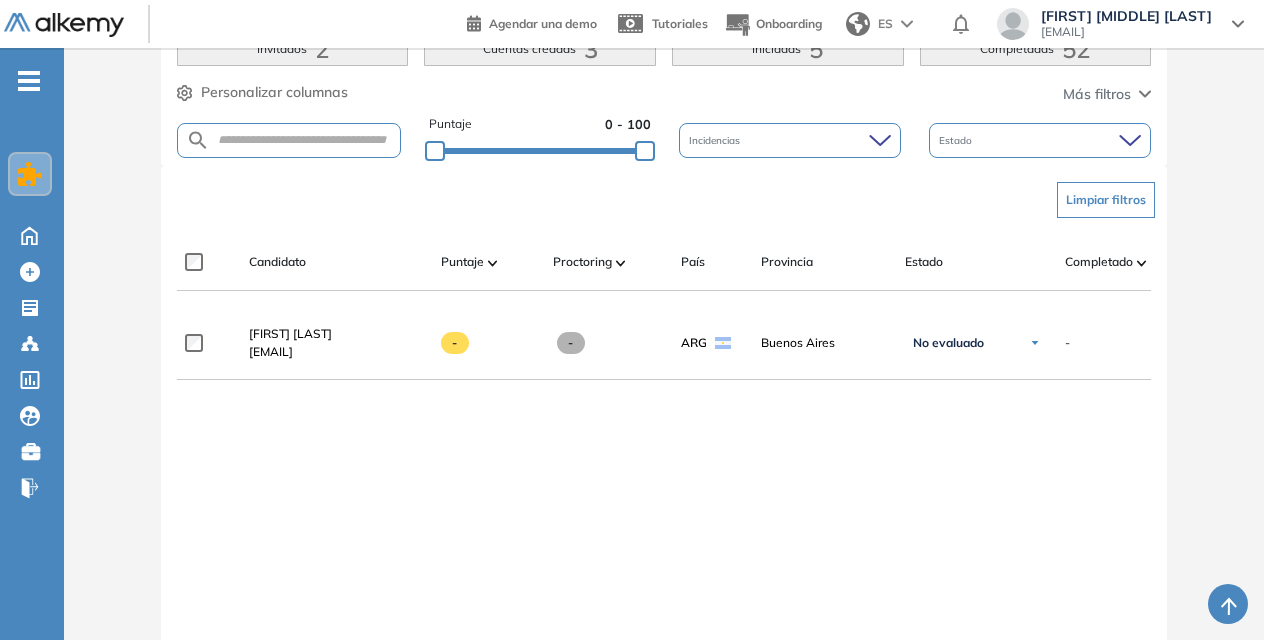 scroll, scrollTop: 390, scrollLeft: 0, axis: vertical 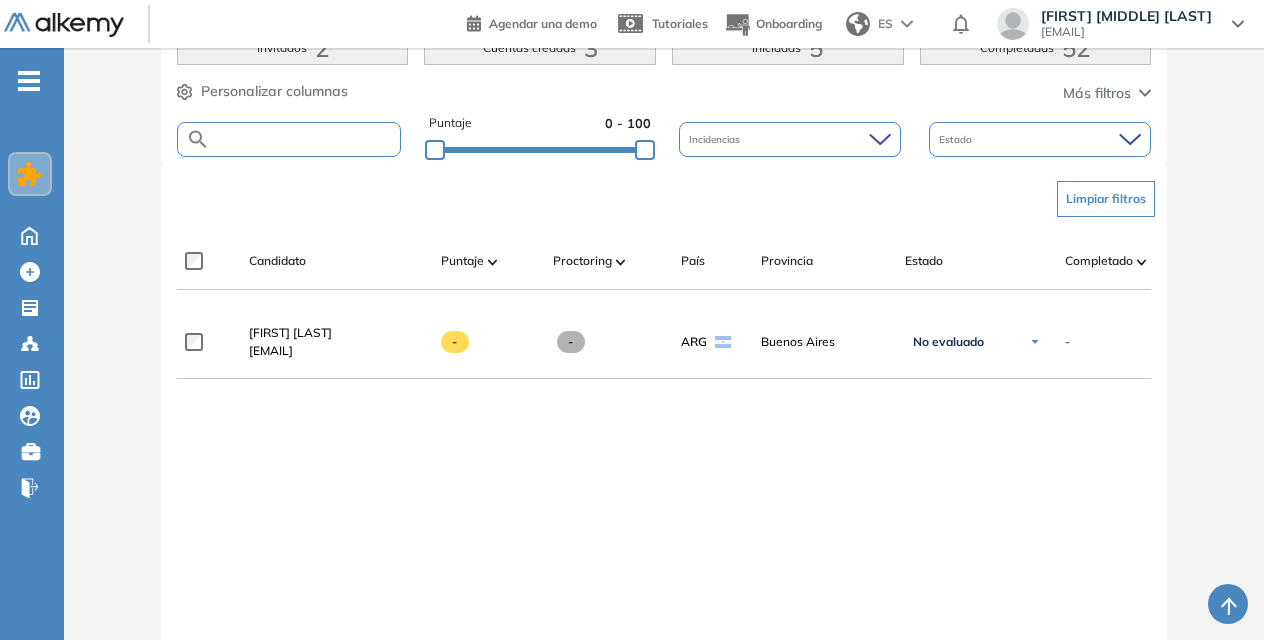 click at bounding box center (305, 139) 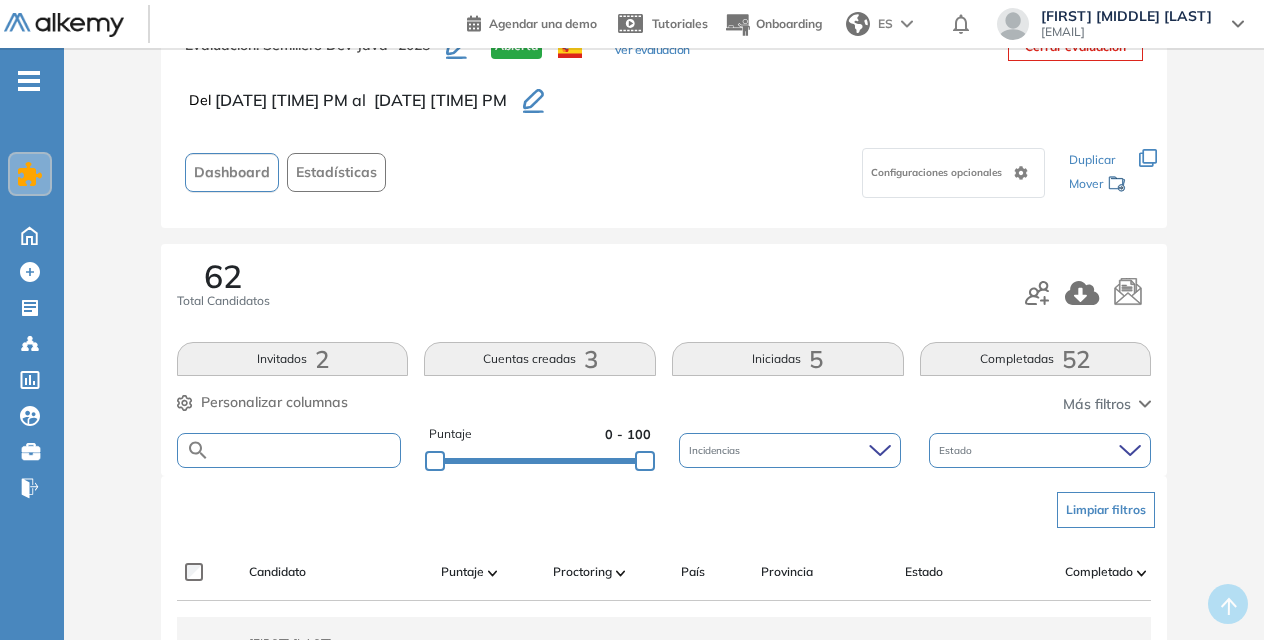 scroll, scrollTop: 46, scrollLeft: 0, axis: vertical 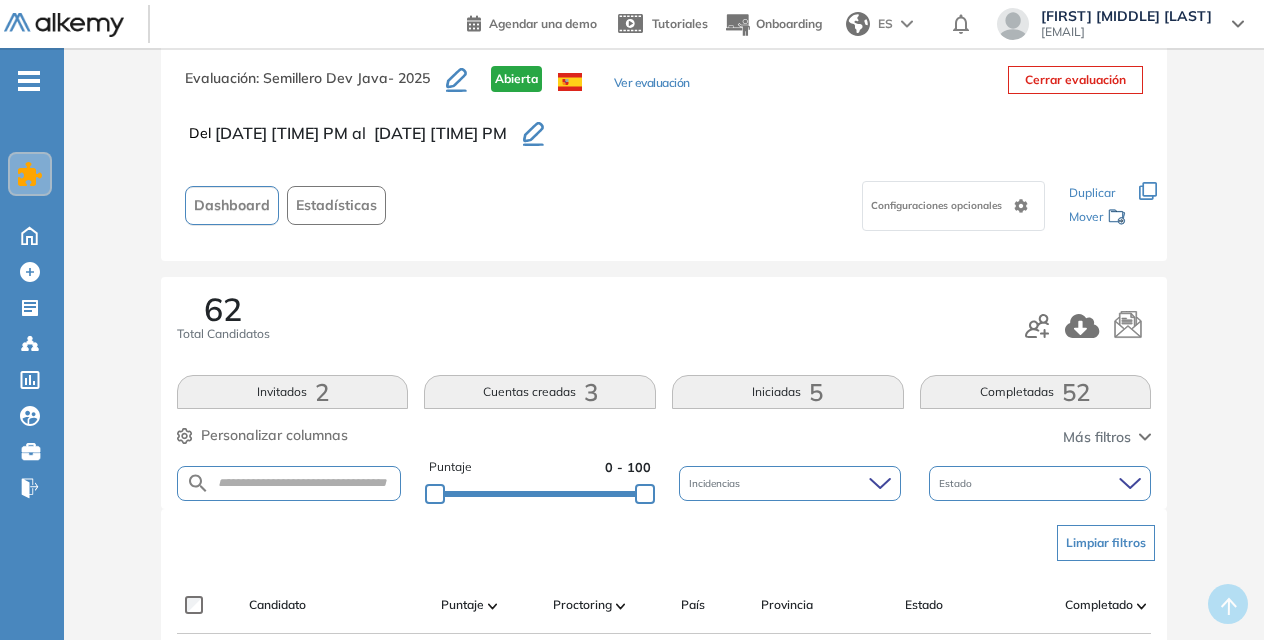 click on "Completadas 52" at bounding box center [1036, 392] 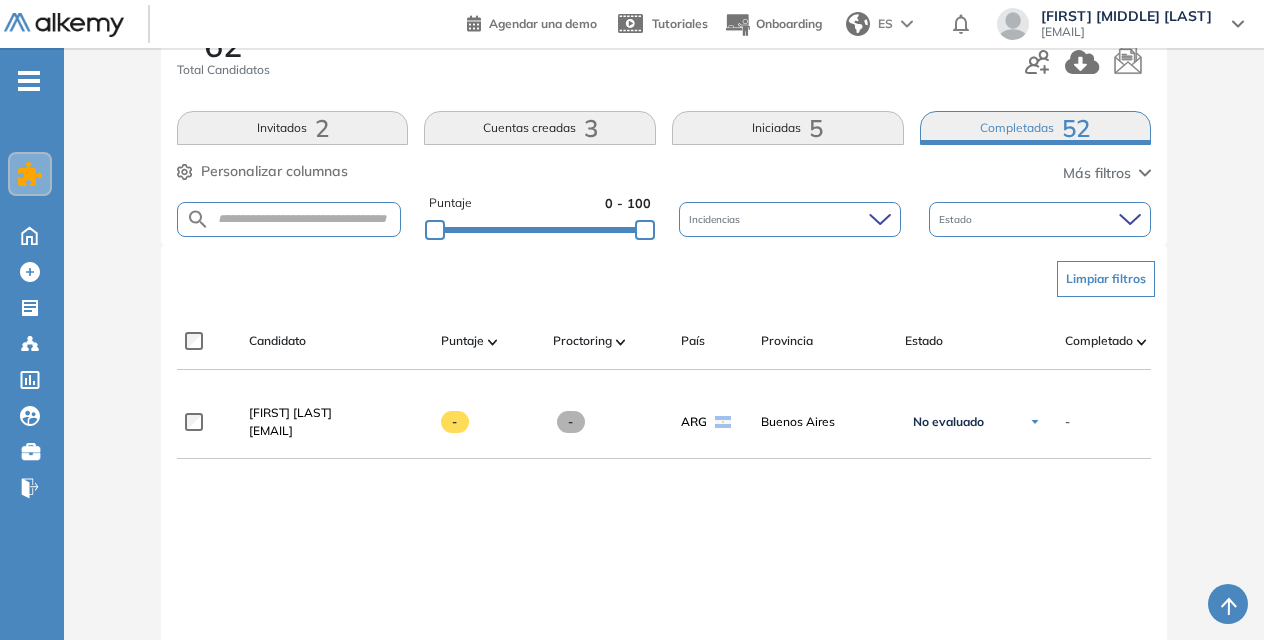 scroll, scrollTop: 309, scrollLeft: 0, axis: vertical 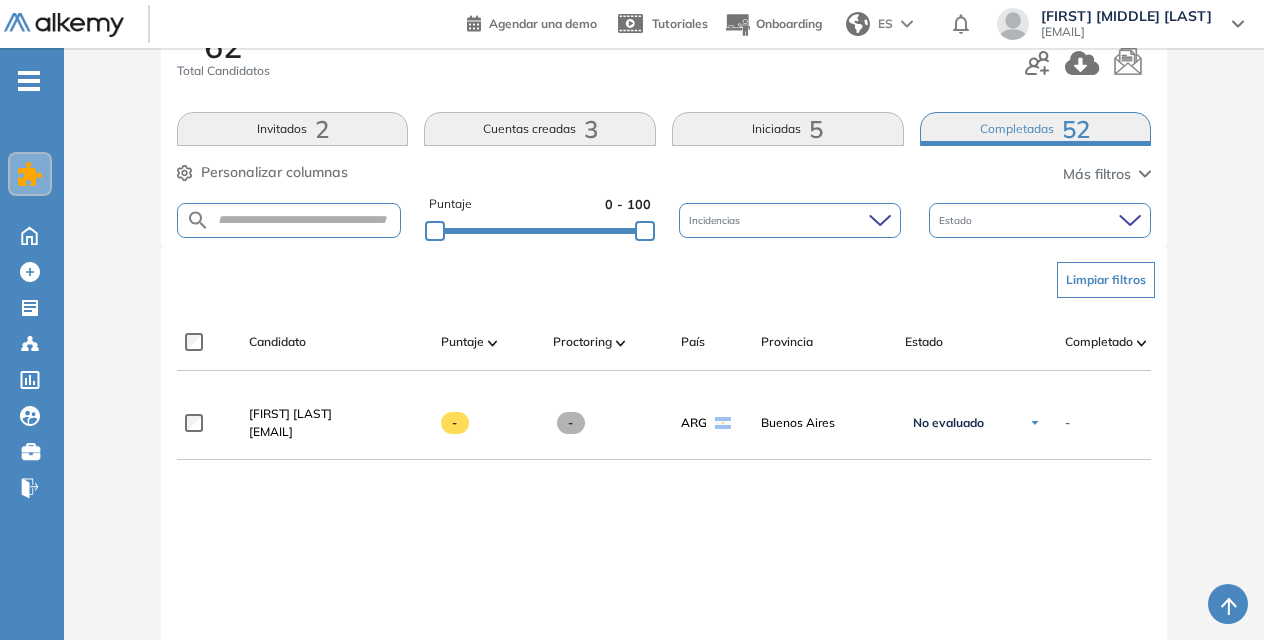 click on "Limpiar filtros" at bounding box center [1106, 280] 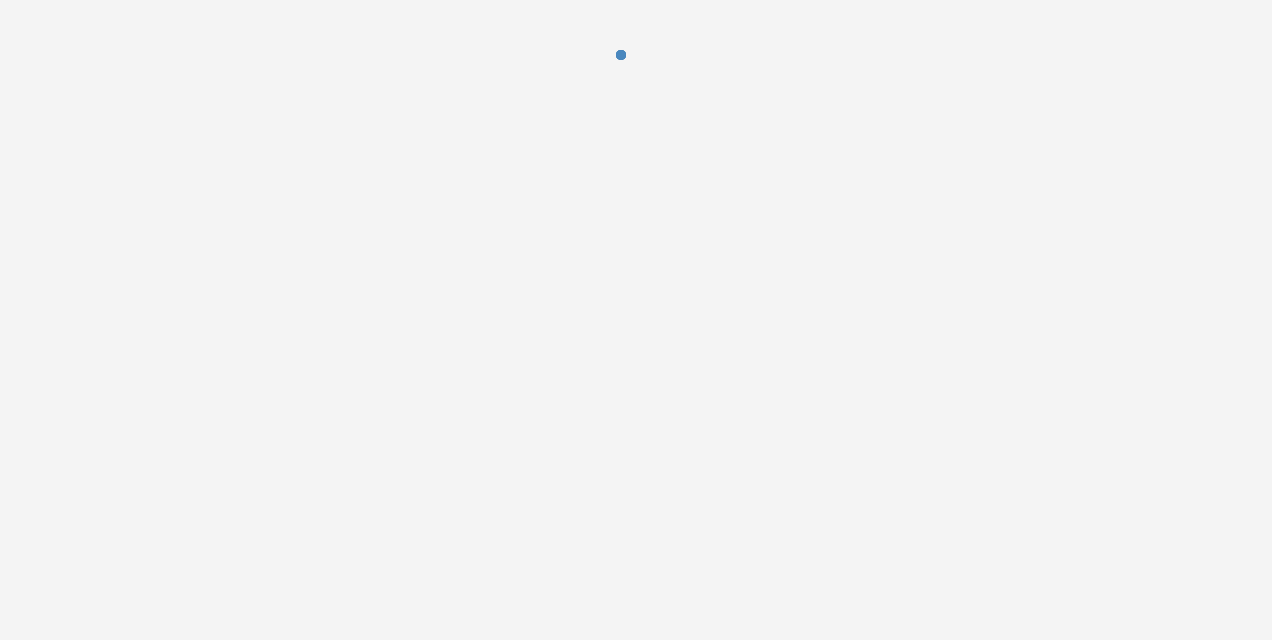 scroll, scrollTop: 0, scrollLeft: 0, axis: both 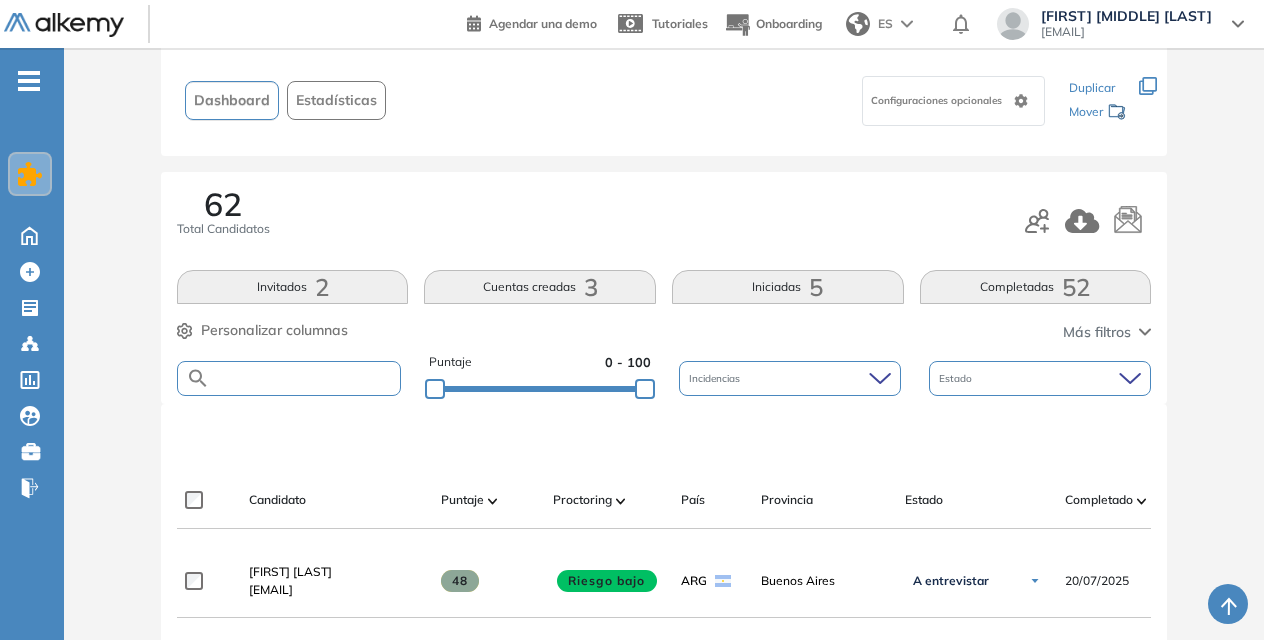click at bounding box center (305, 378) 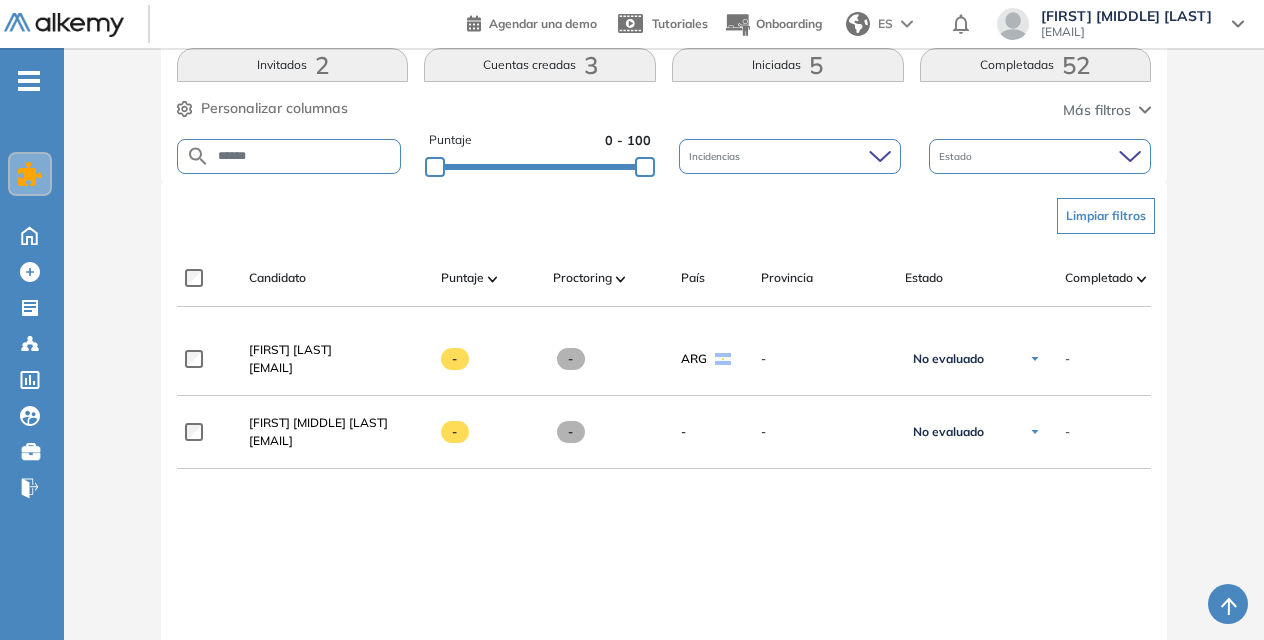 scroll, scrollTop: 388, scrollLeft: 0, axis: vertical 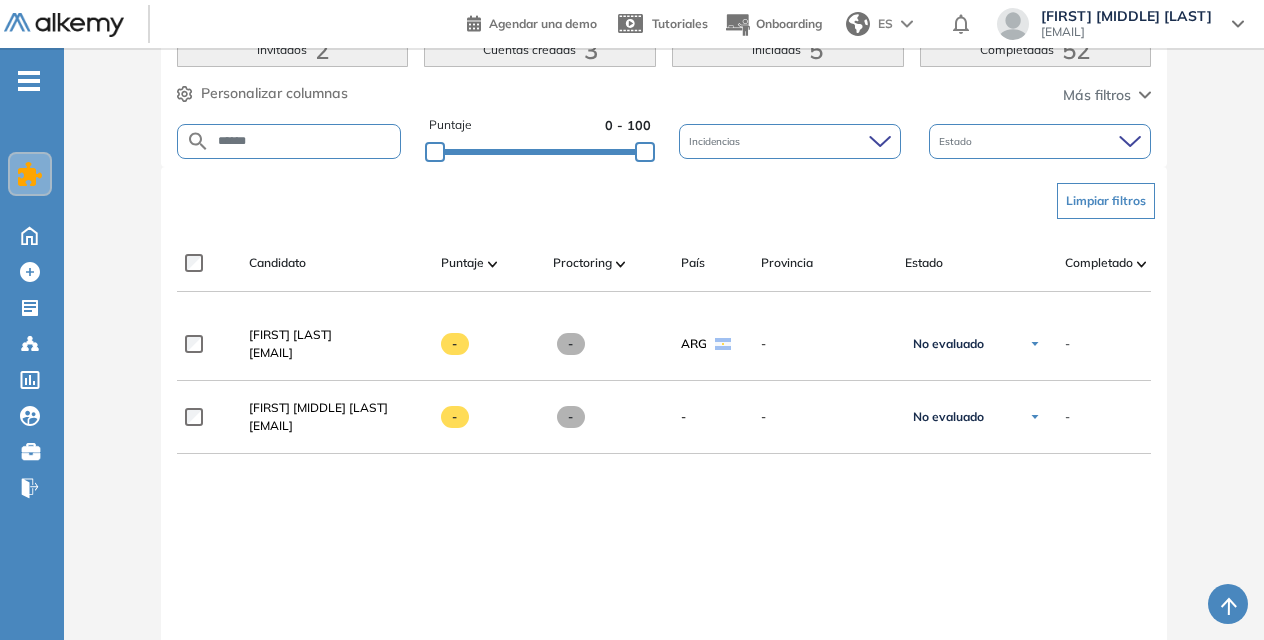 click on "******" at bounding box center [289, 141] 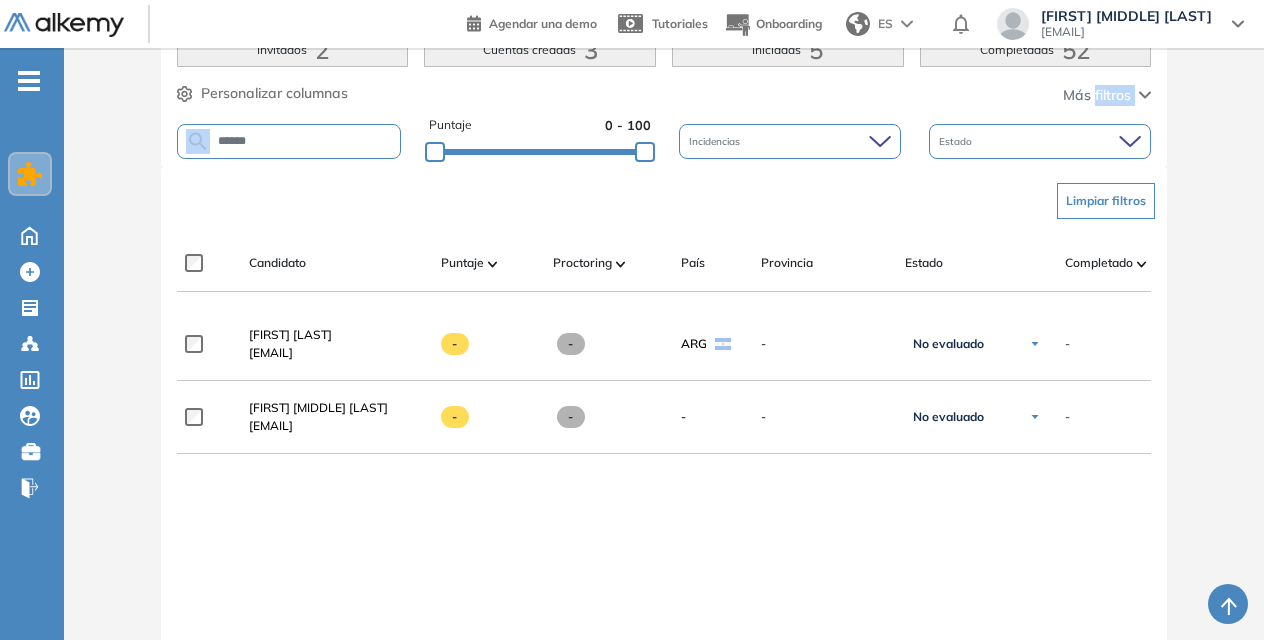 click on "******" at bounding box center [289, 141] 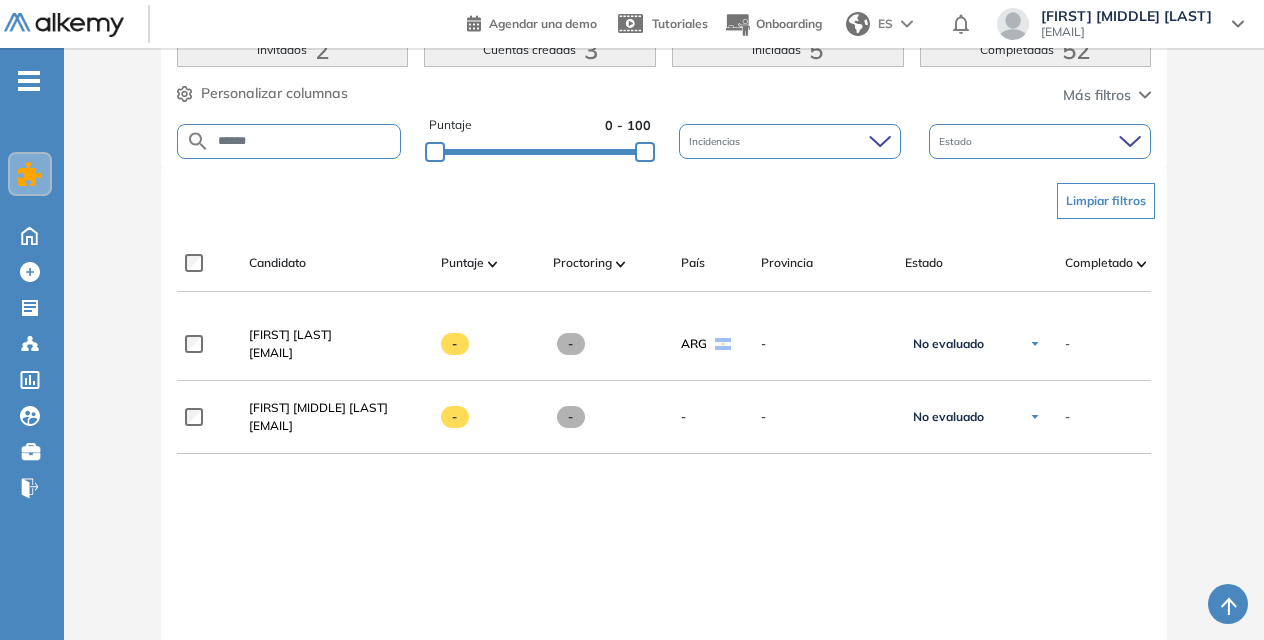 click on "******" at bounding box center (305, 141) 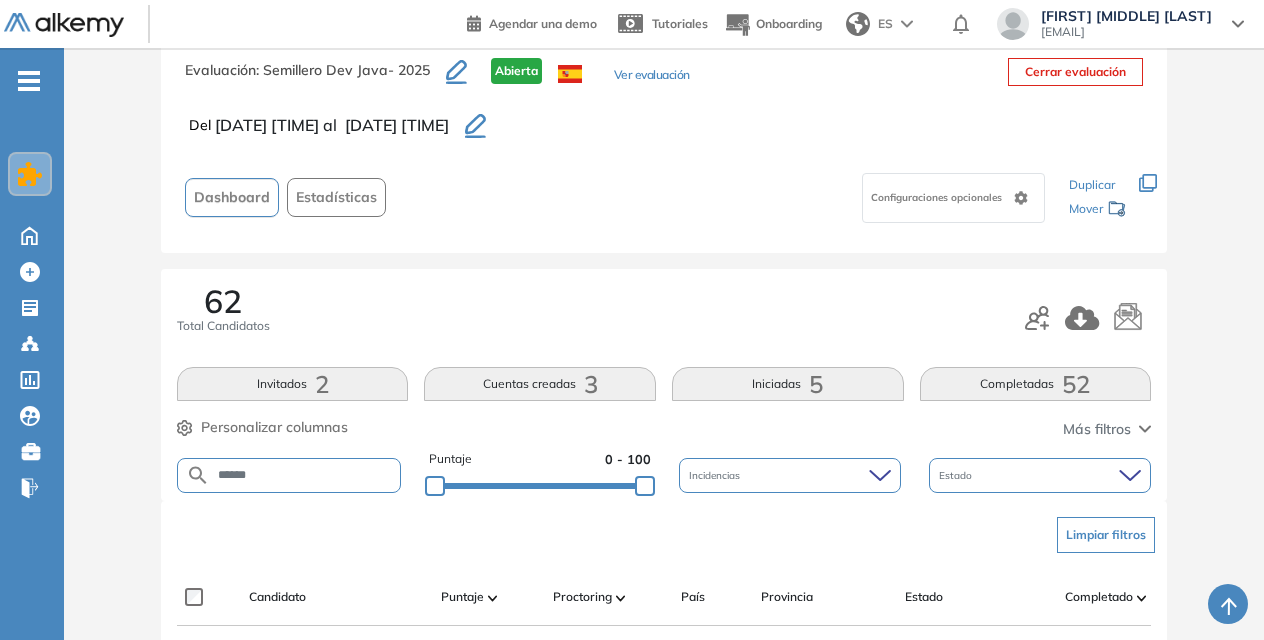 scroll, scrollTop: 535, scrollLeft: 0, axis: vertical 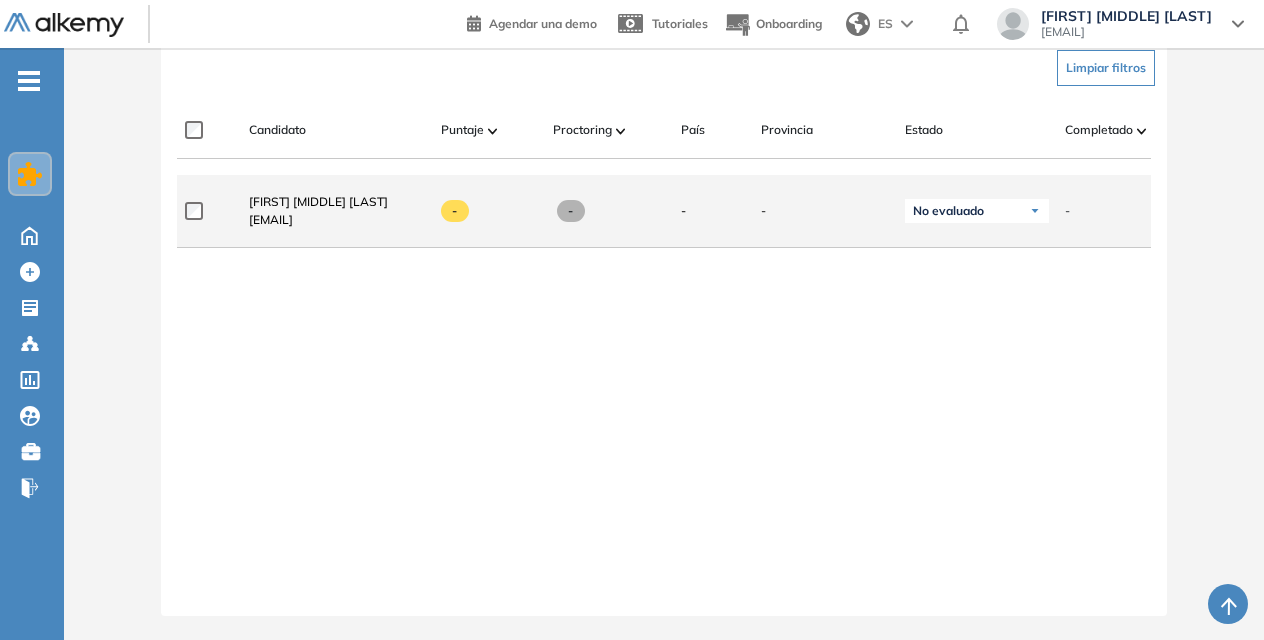 click at bounding box center (1035, 211) 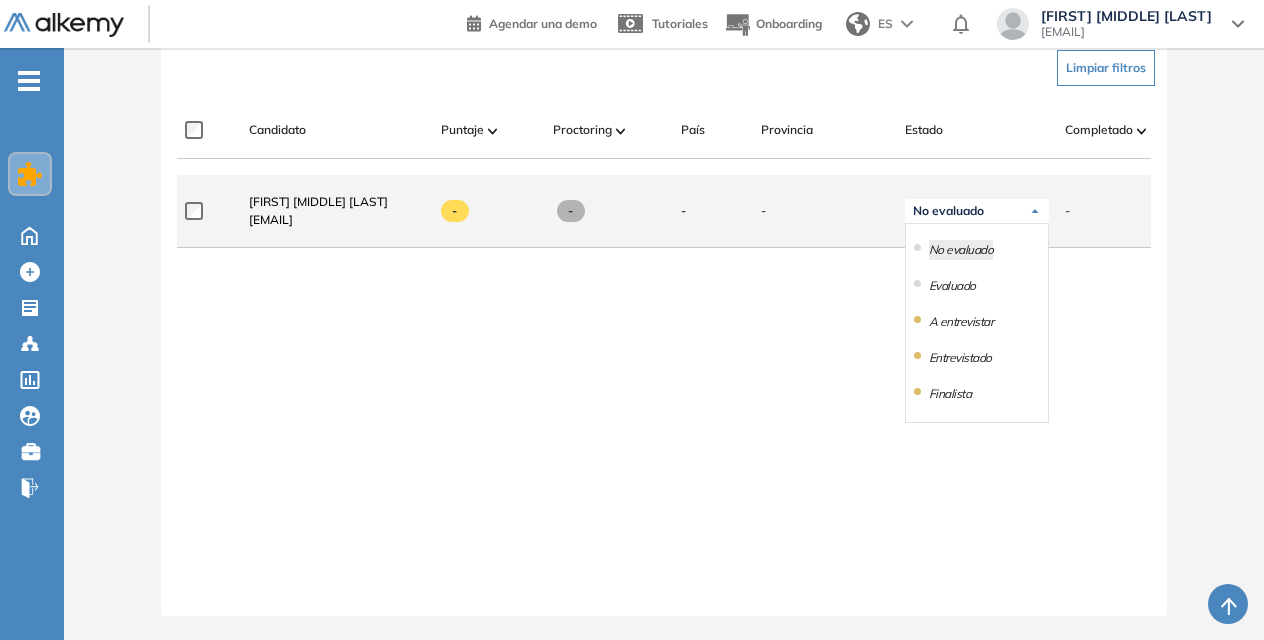 scroll, scrollTop: 177, scrollLeft: 0, axis: vertical 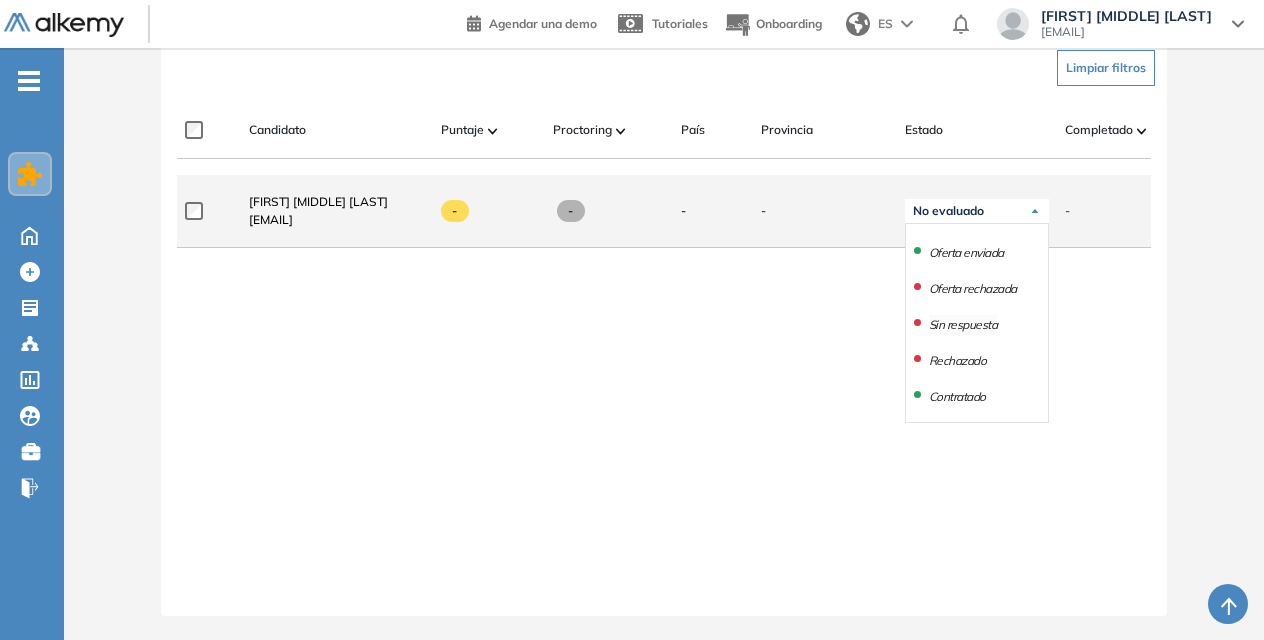 click on "Sin respuesta" at bounding box center (963, 325) 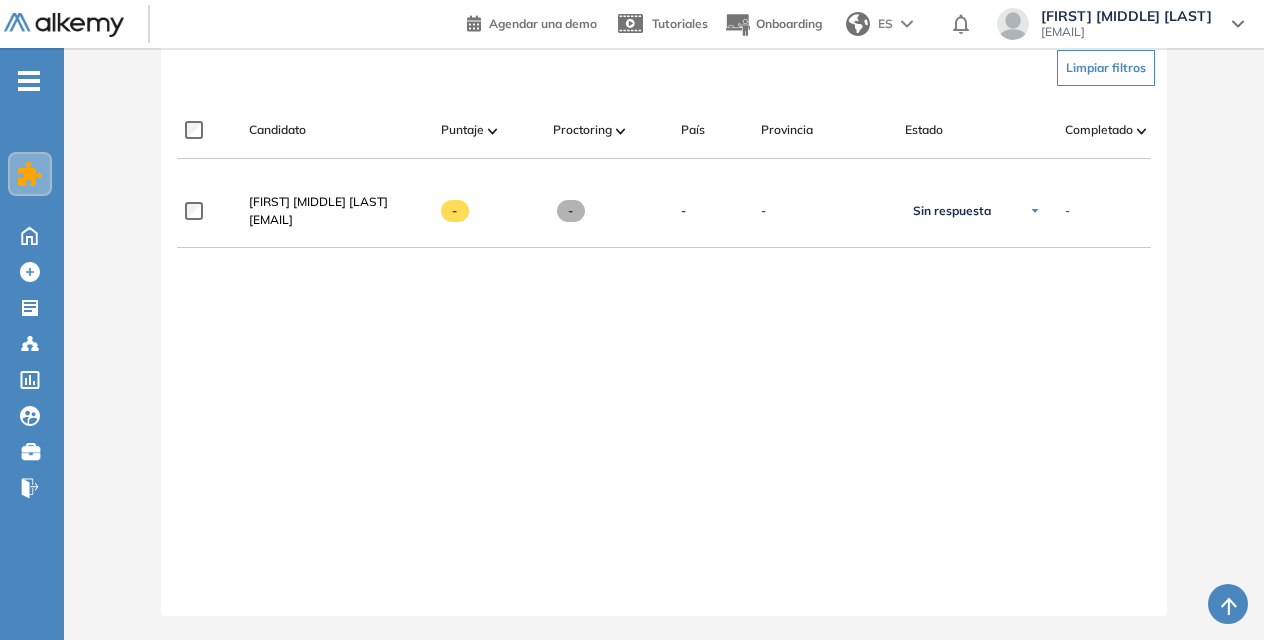 click on "**********" at bounding box center (664, 379) 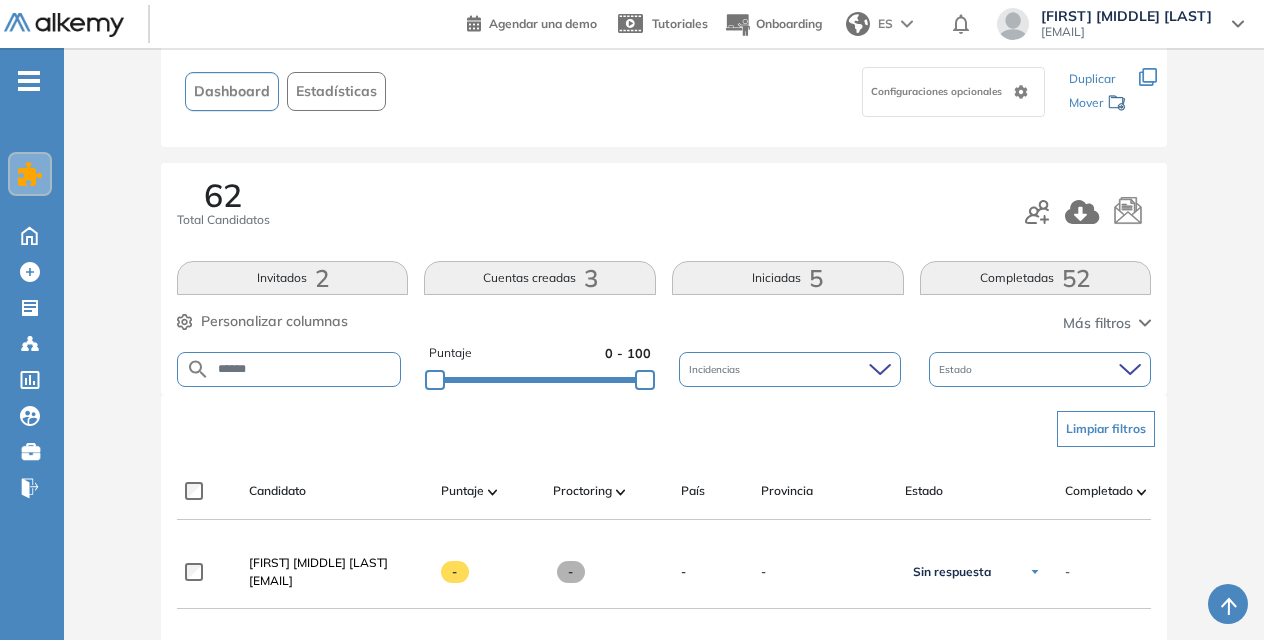 scroll, scrollTop: 134, scrollLeft: 0, axis: vertical 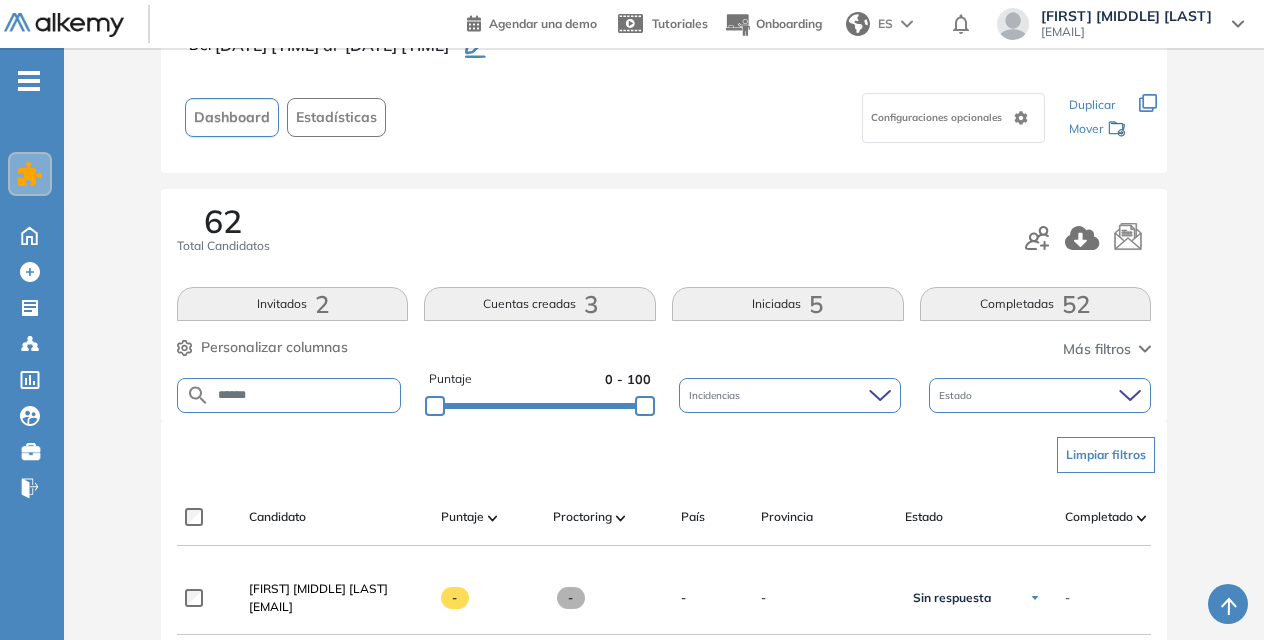 click on "******" at bounding box center (305, 395) 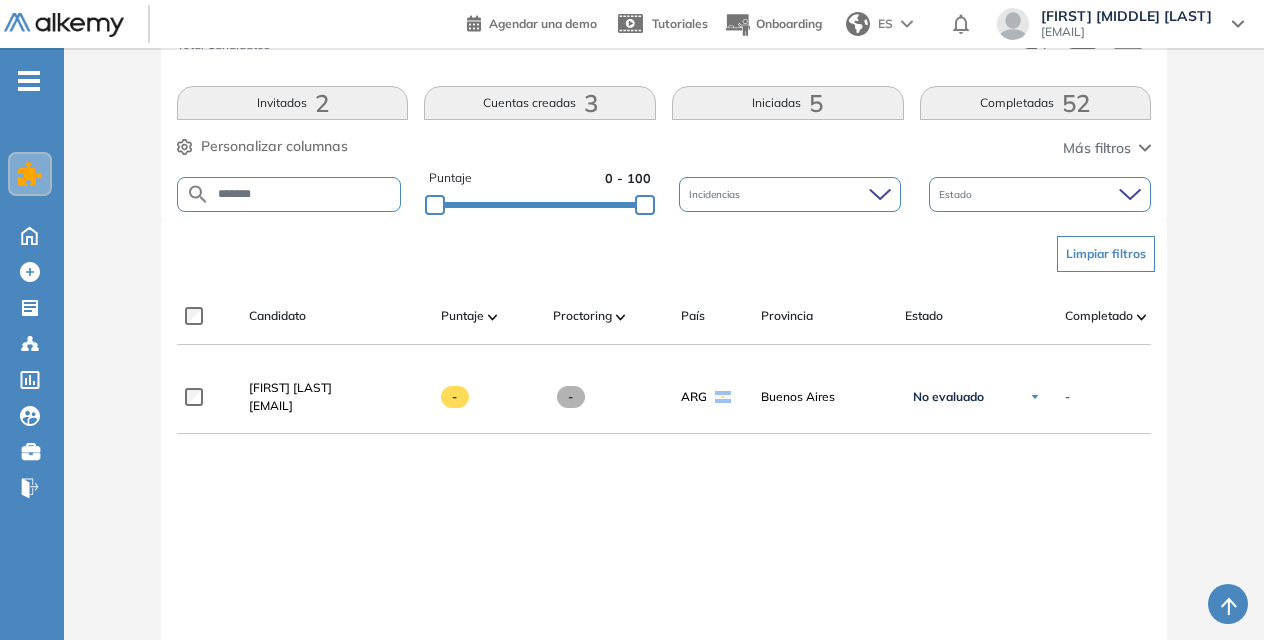 scroll, scrollTop: 340, scrollLeft: 0, axis: vertical 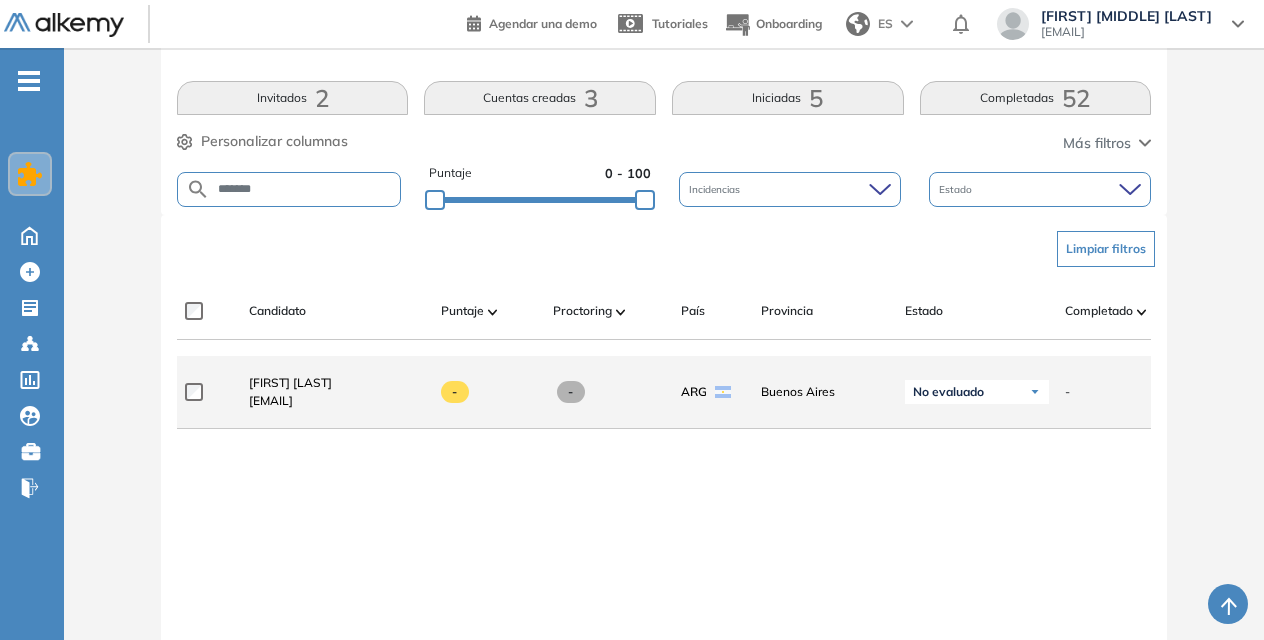 click at bounding box center [1035, 392] 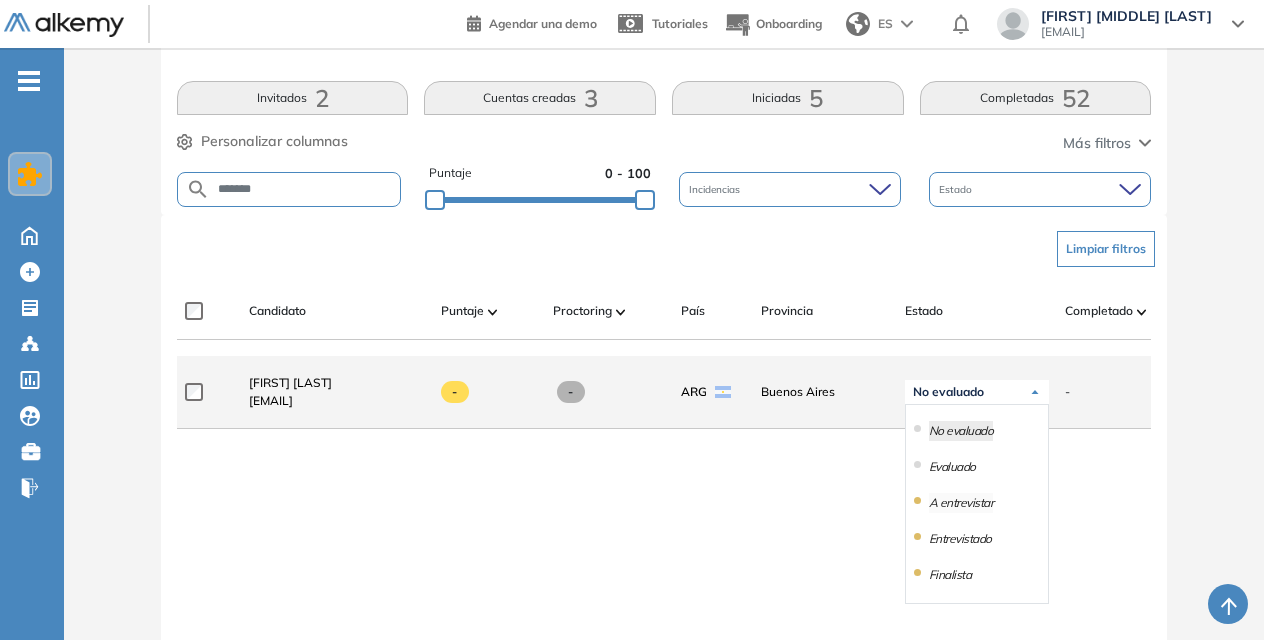 scroll, scrollTop: 177, scrollLeft: 0, axis: vertical 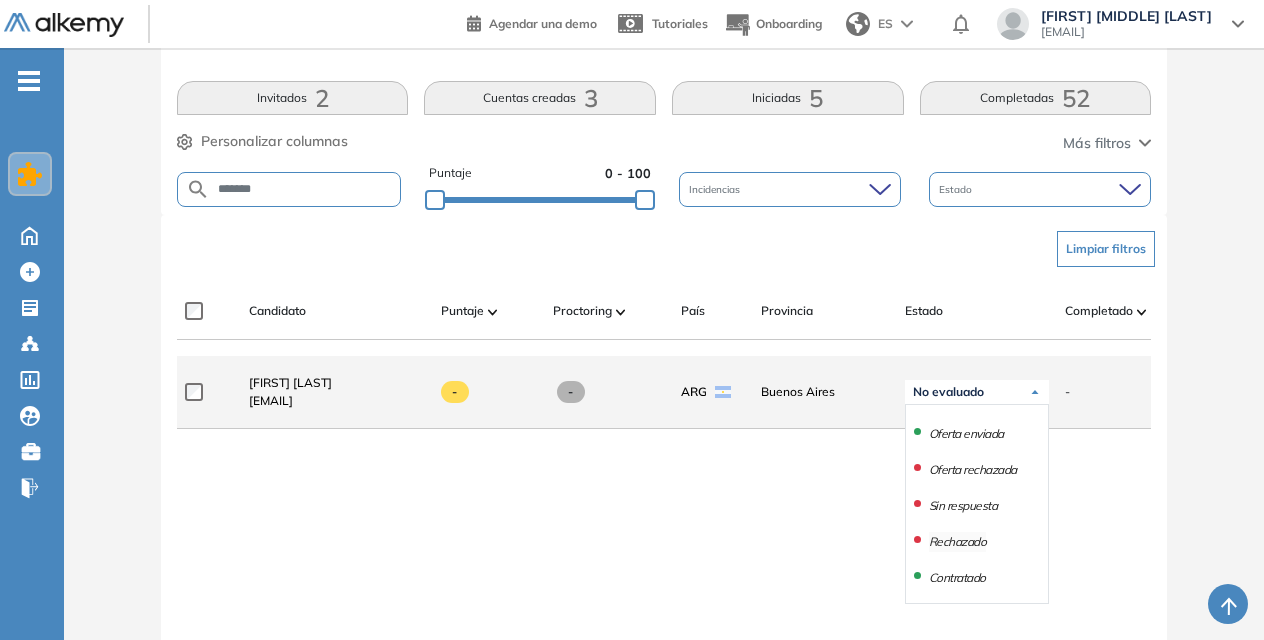 click on "Rechazado" at bounding box center [958, 542] 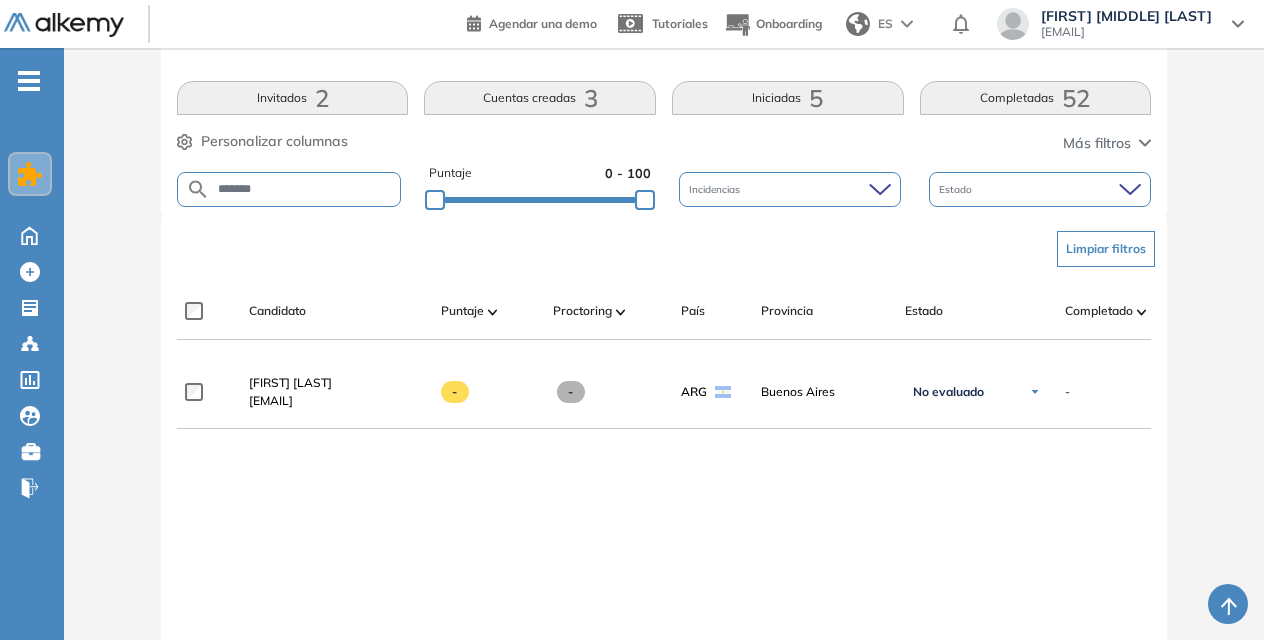 click on "**********" at bounding box center [664, 560] 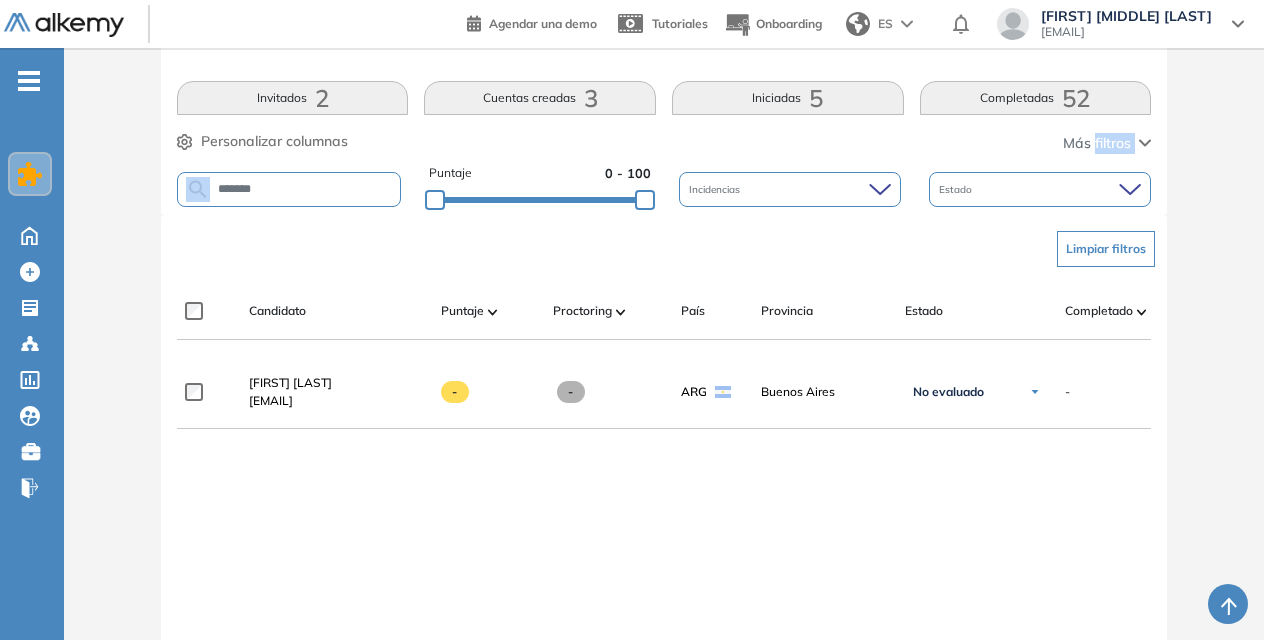 click on "*******" at bounding box center [289, 189] 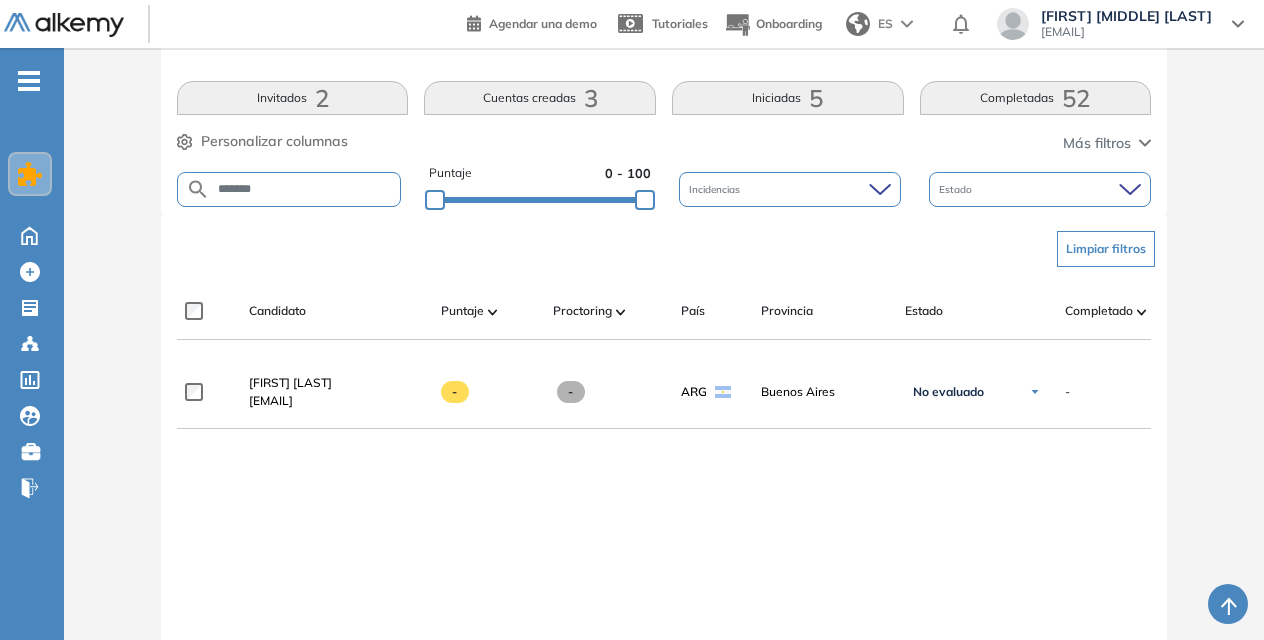 click on "*******" at bounding box center (289, 189) 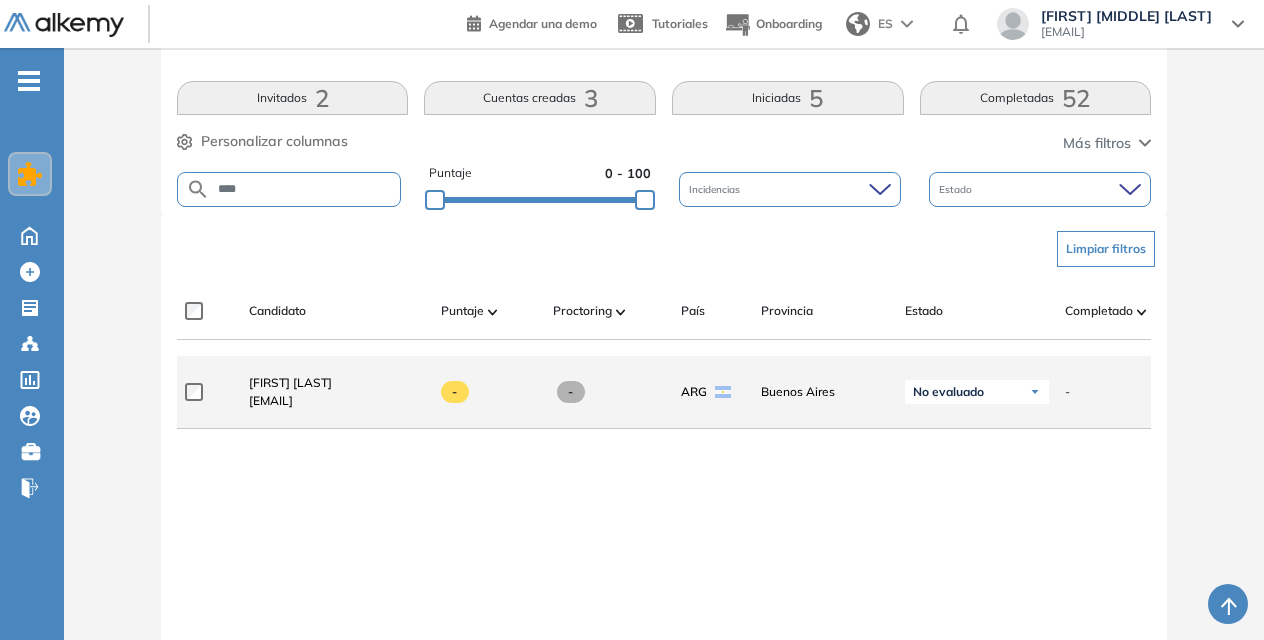 type on "****" 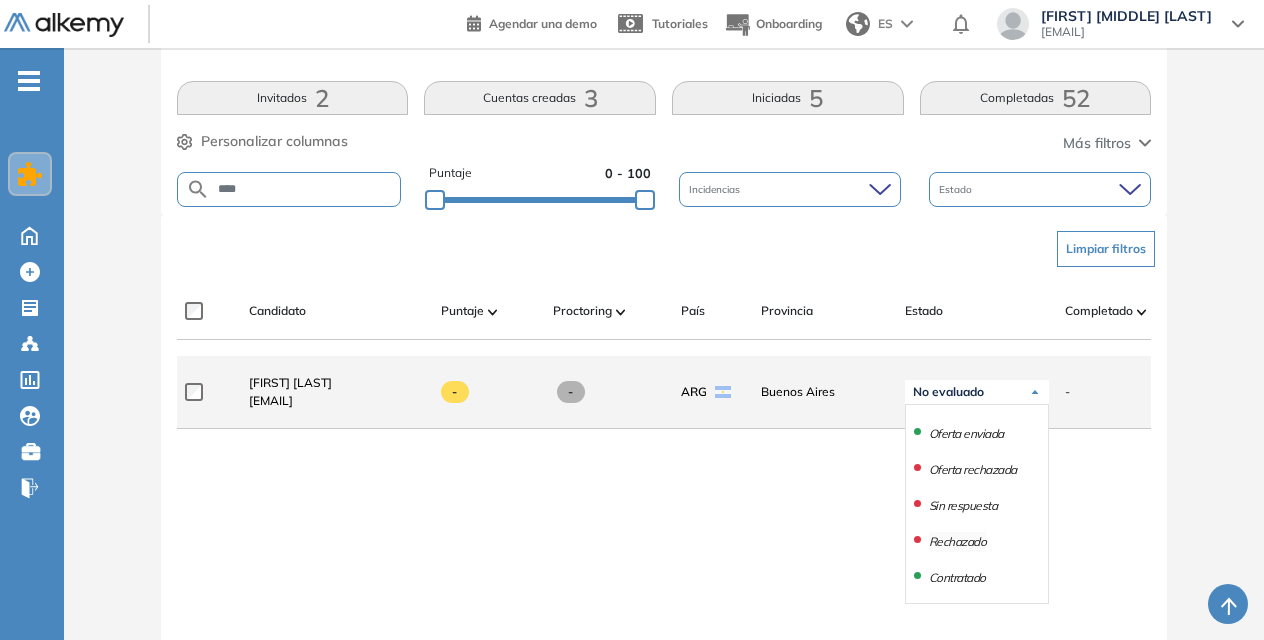 scroll, scrollTop: 373, scrollLeft: 0, axis: vertical 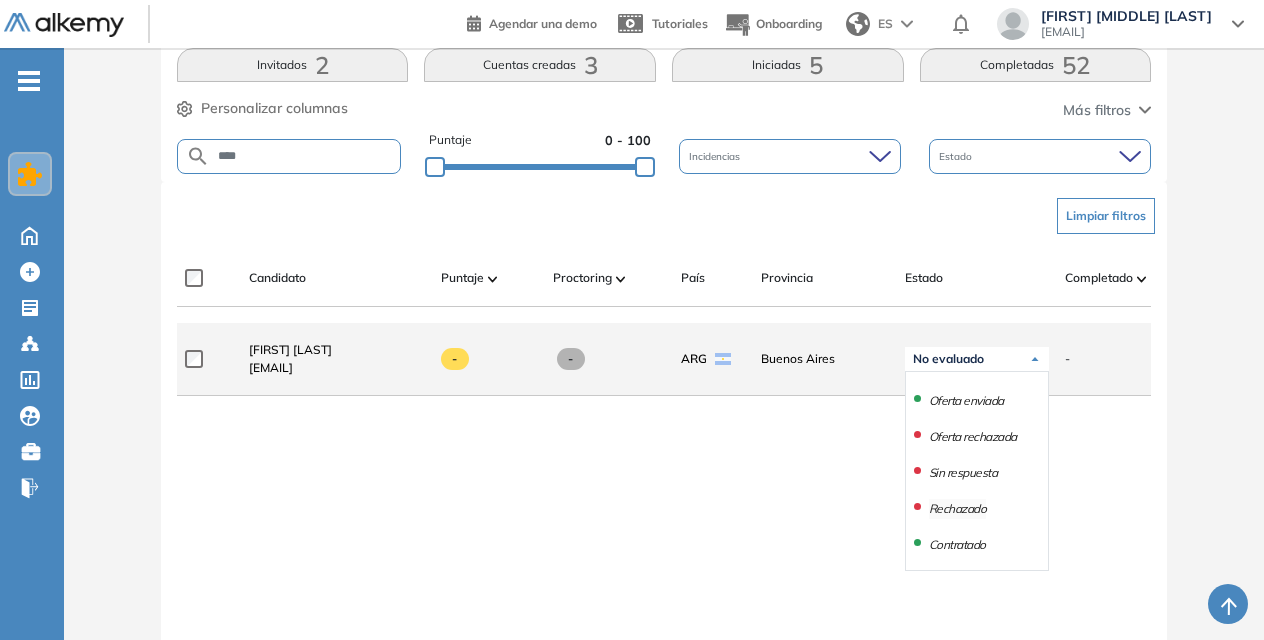 click on "Rechazado" at bounding box center (958, 509) 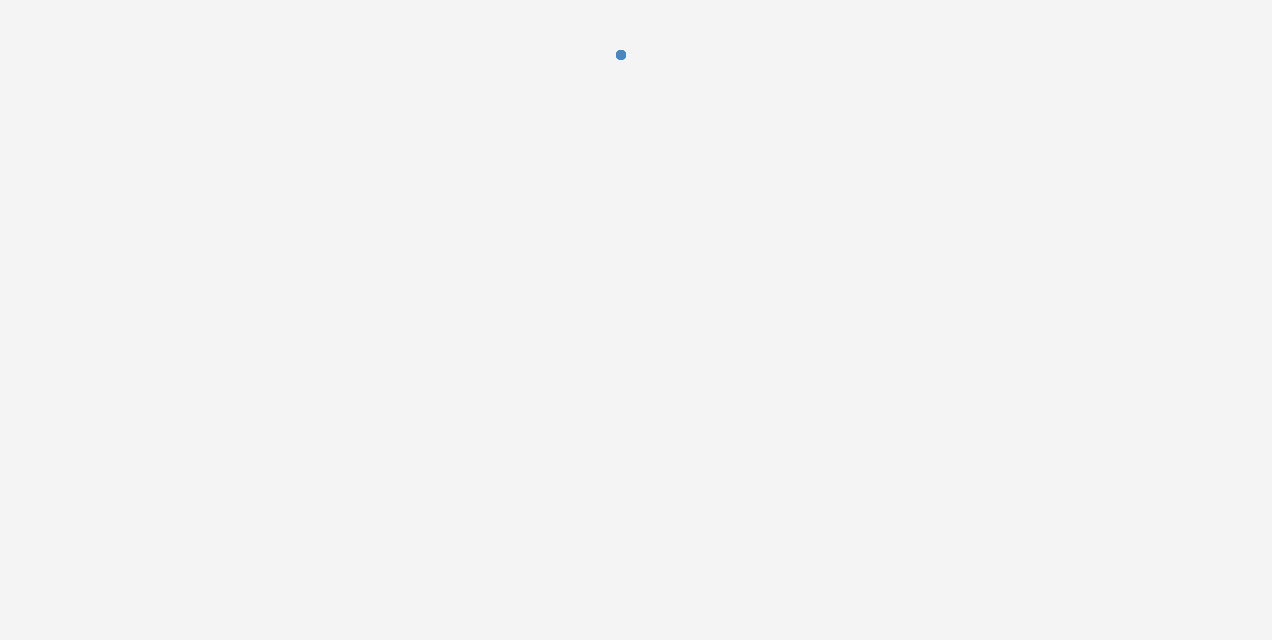 scroll, scrollTop: 0, scrollLeft: 0, axis: both 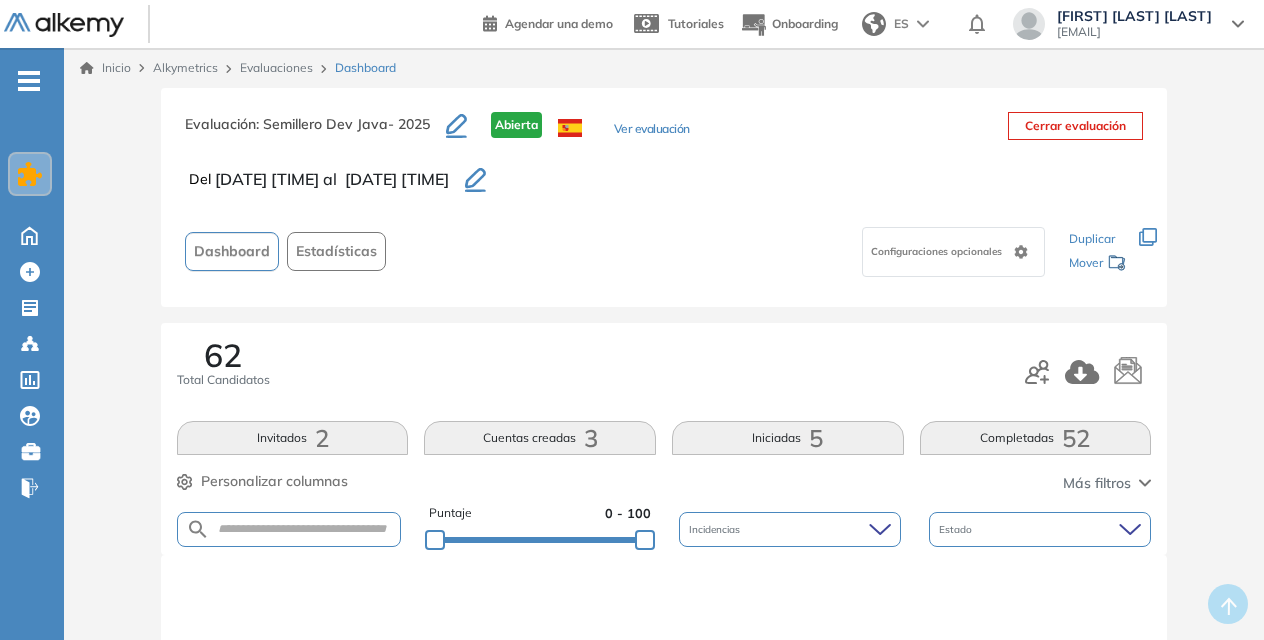 click on "62 Total Candidatos" at bounding box center [664, 372] 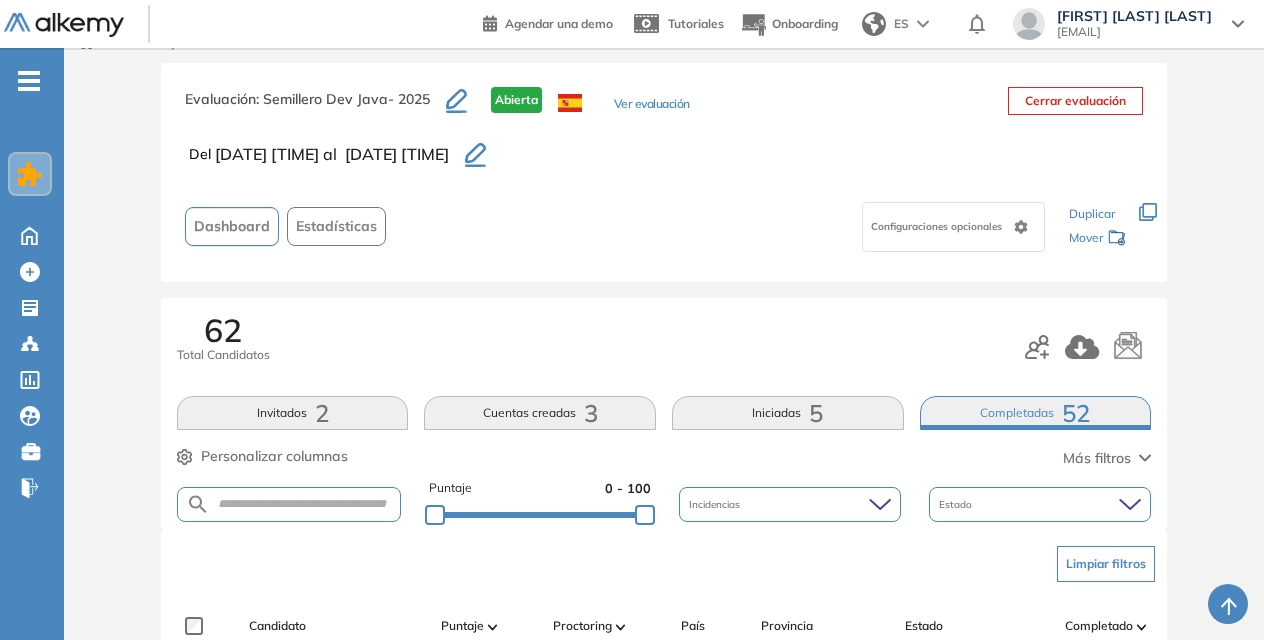 scroll, scrollTop: 0, scrollLeft: 0, axis: both 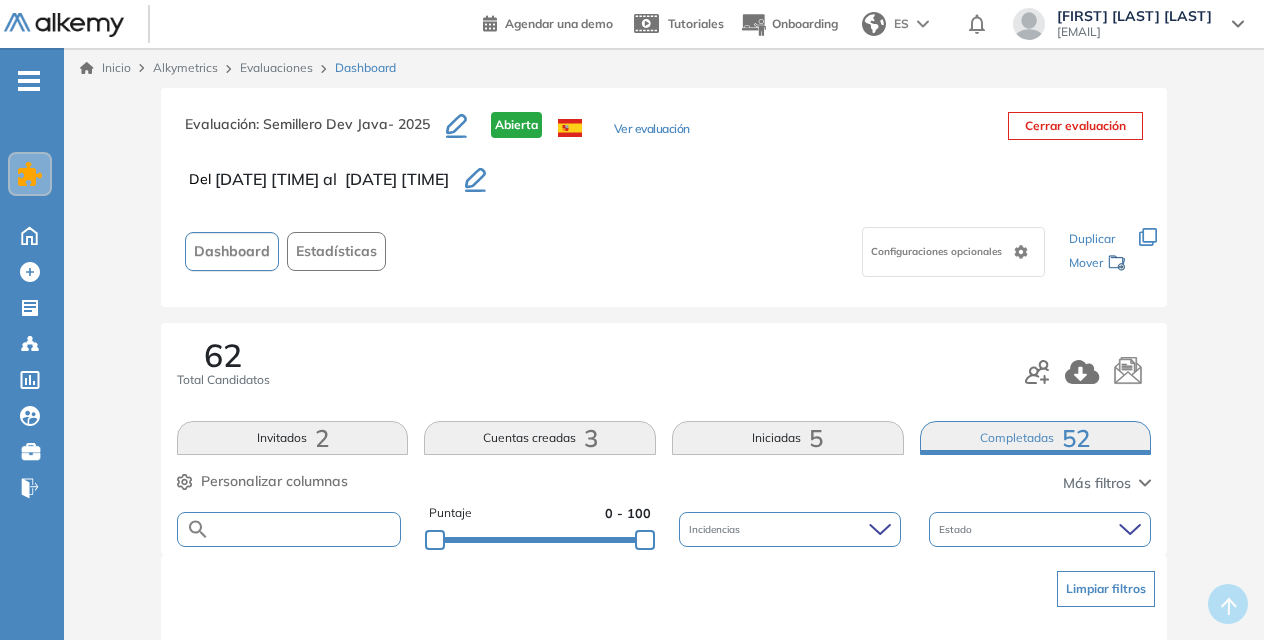 click at bounding box center [305, 529] 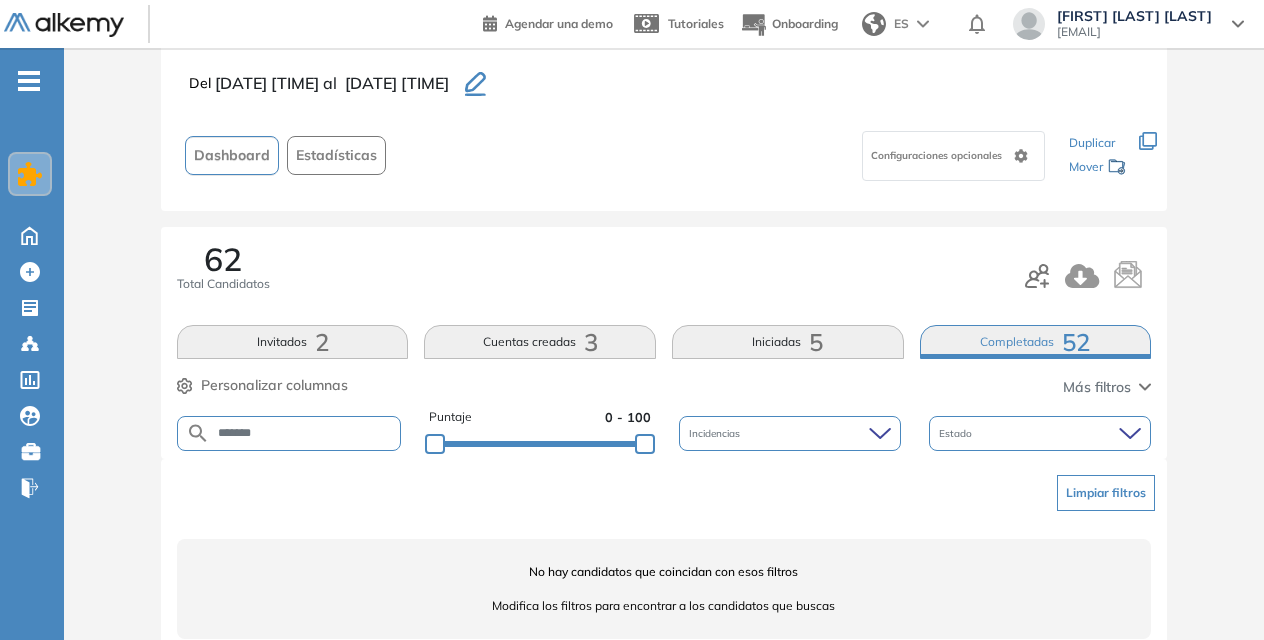 scroll, scrollTop: 134, scrollLeft: 0, axis: vertical 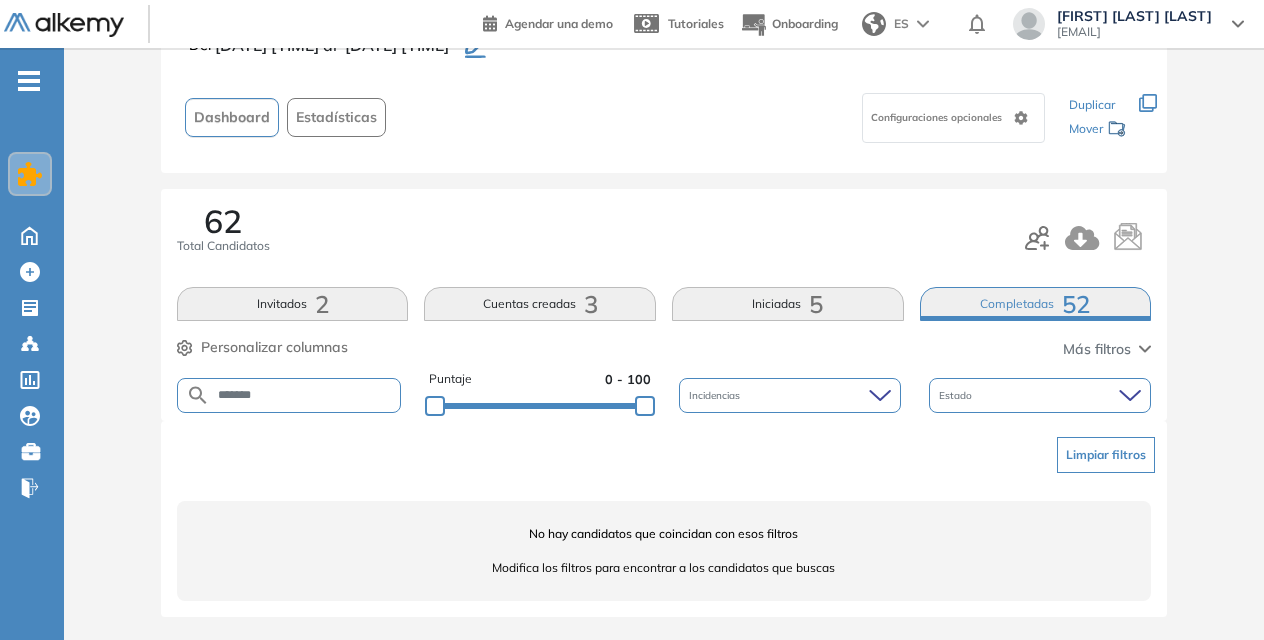 click on "*******" at bounding box center (305, 395) 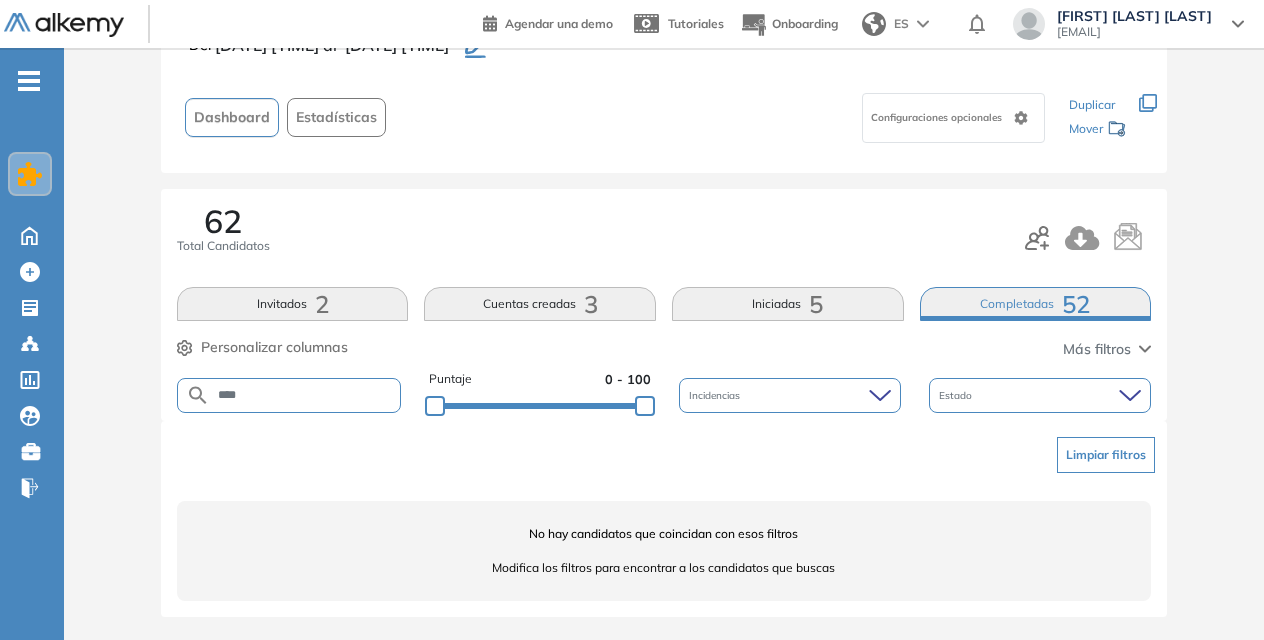 type on "****" 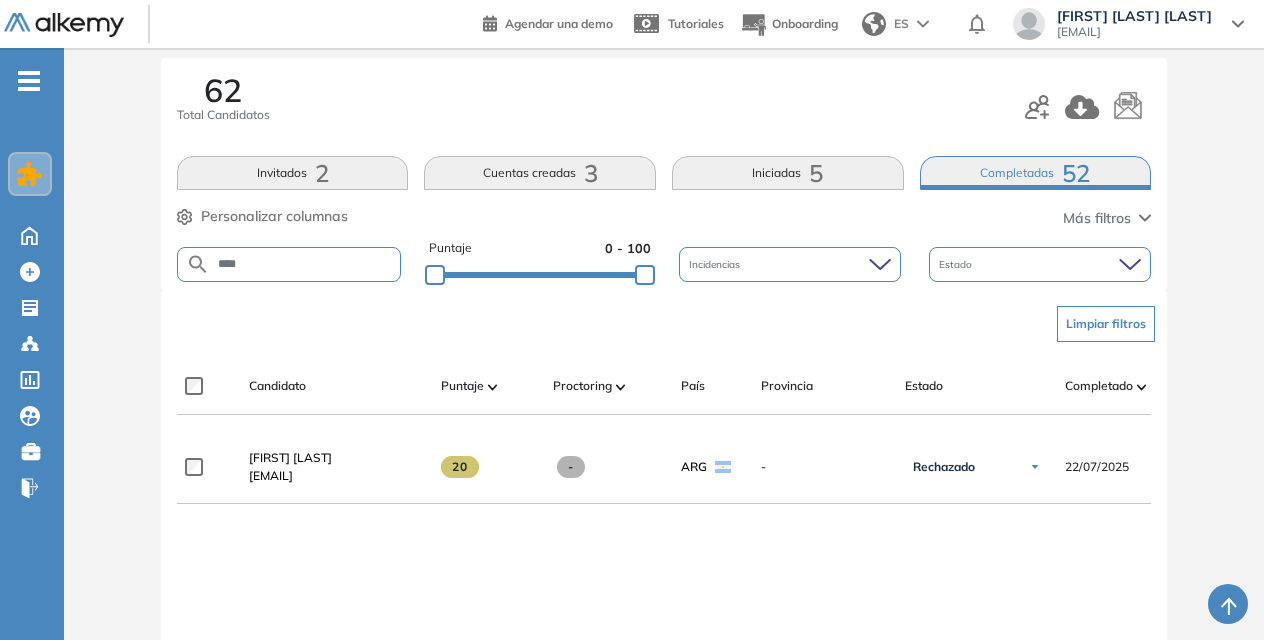 scroll, scrollTop: 278, scrollLeft: 0, axis: vertical 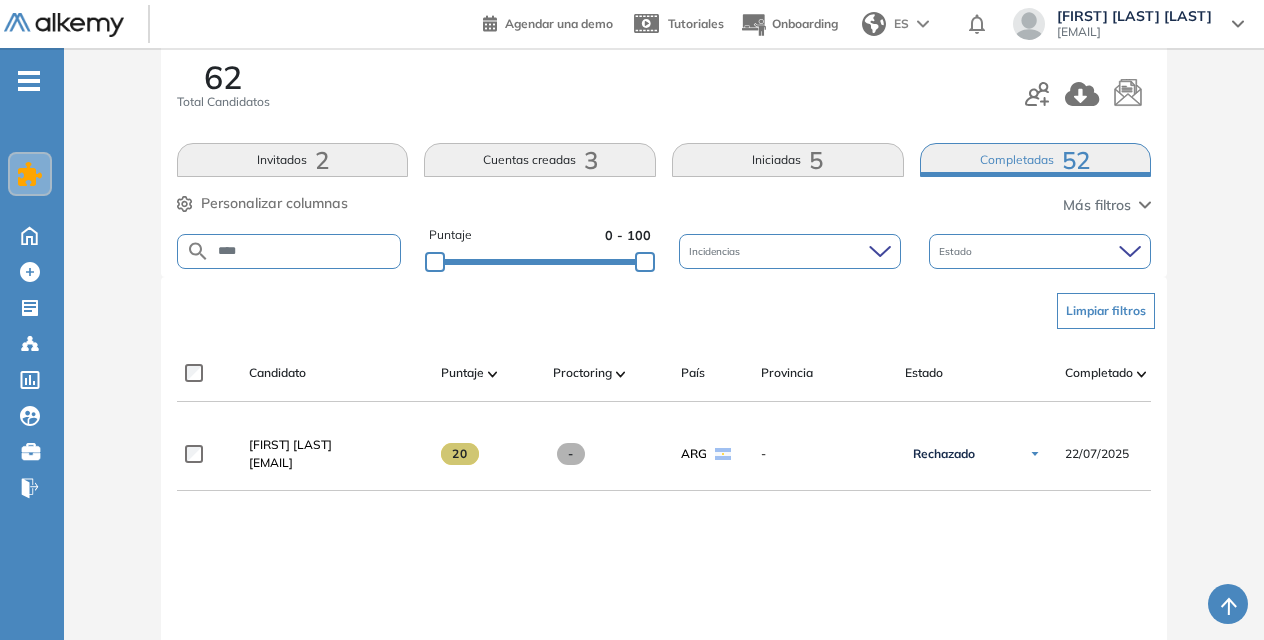 click on "Limpiar filtros" at bounding box center (1106, 311) 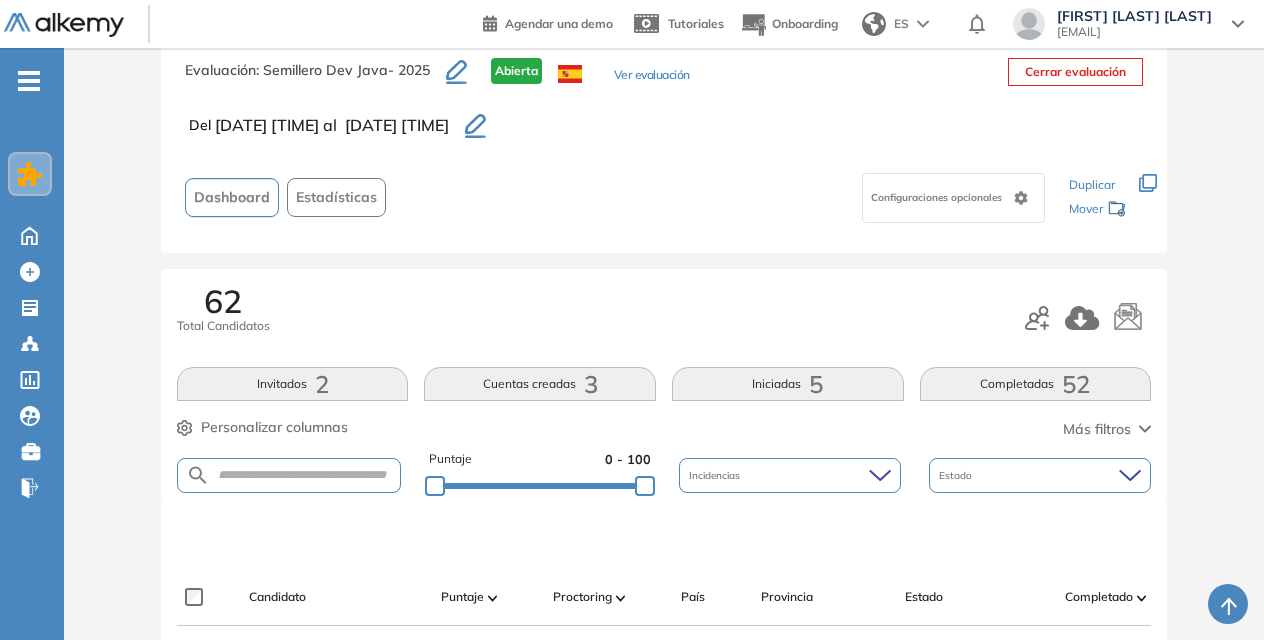 scroll, scrollTop: 278, scrollLeft: 0, axis: vertical 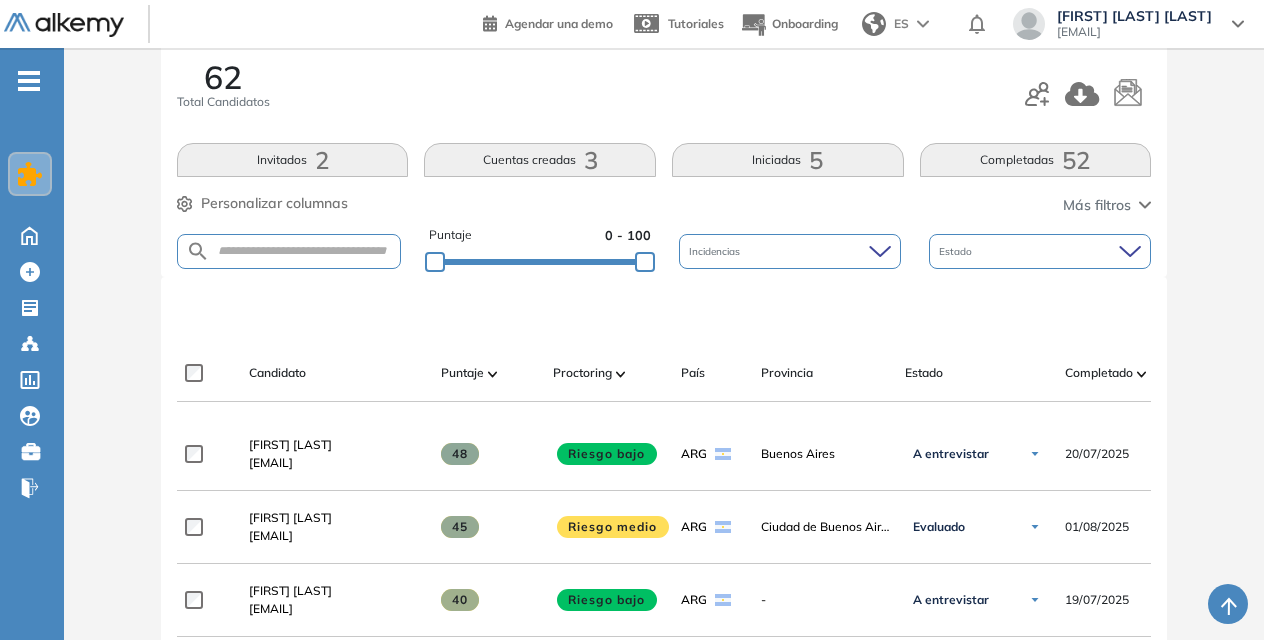 click on "Puntaje 0 - 100 Incidencias Estado" at bounding box center (664, 251) 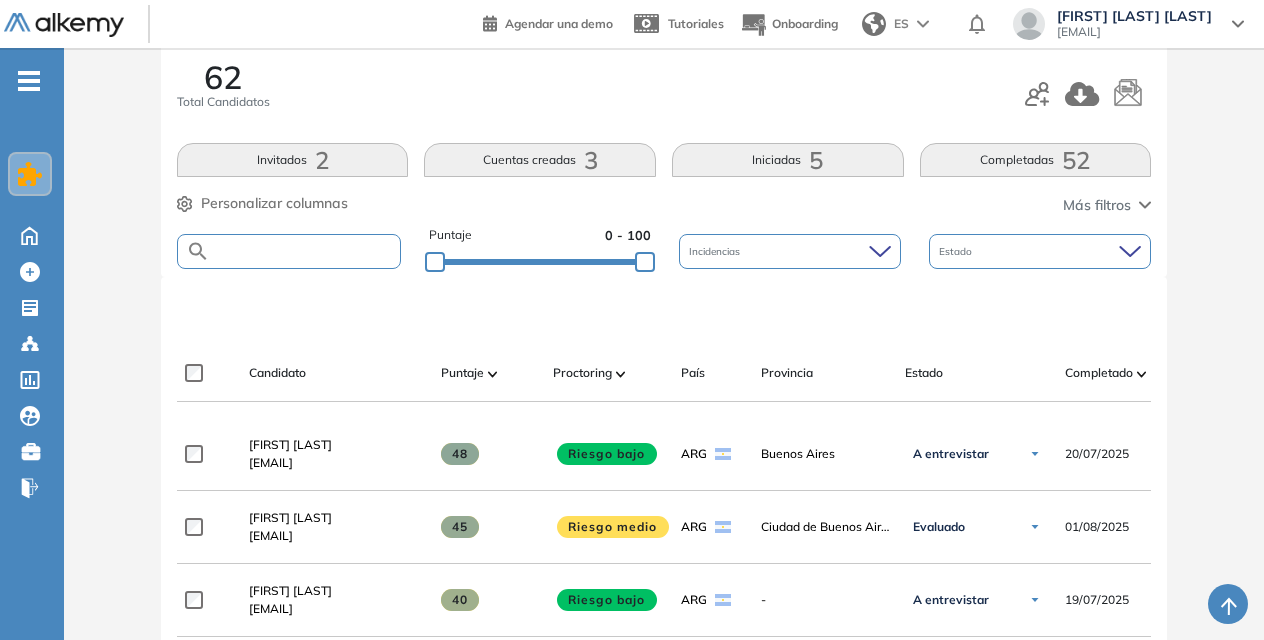 click at bounding box center (305, 251) 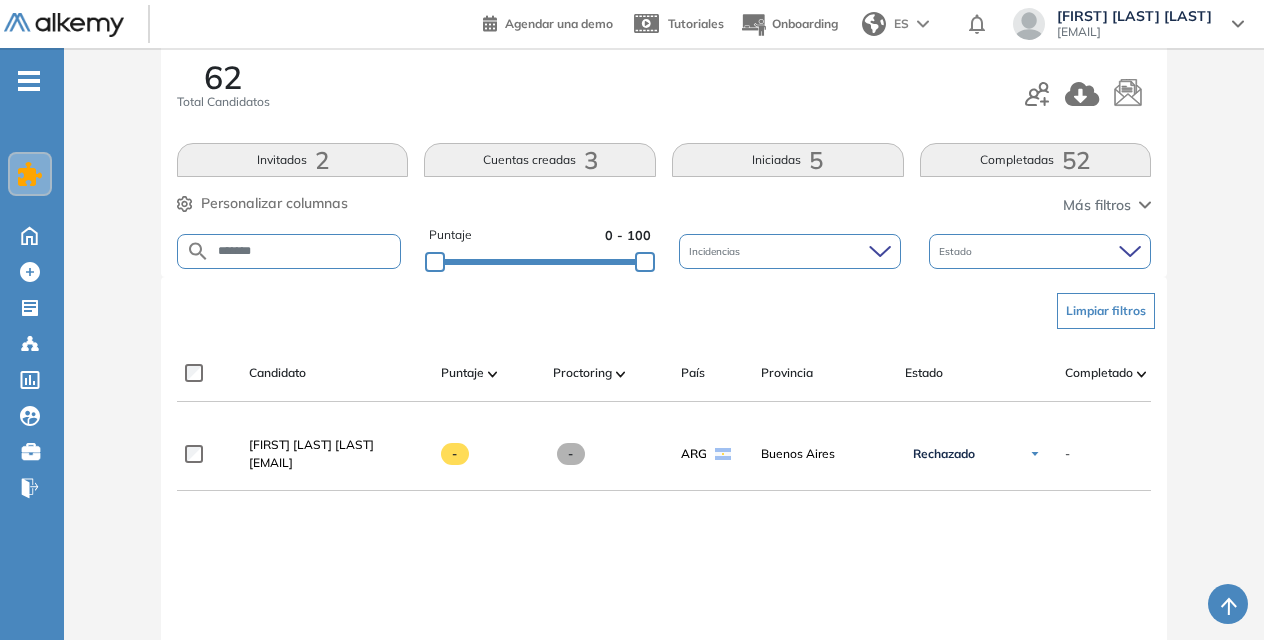 scroll, scrollTop: 384, scrollLeft: 0, axis: vertical 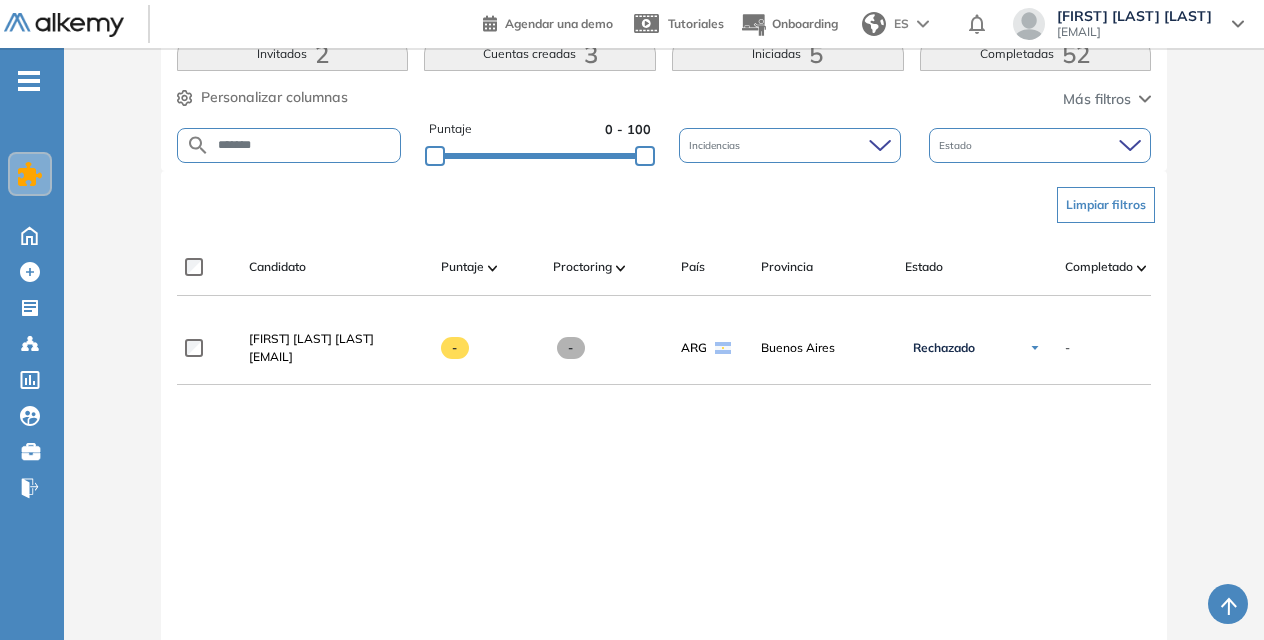 click on "*******" at bounding box center [305, 145] 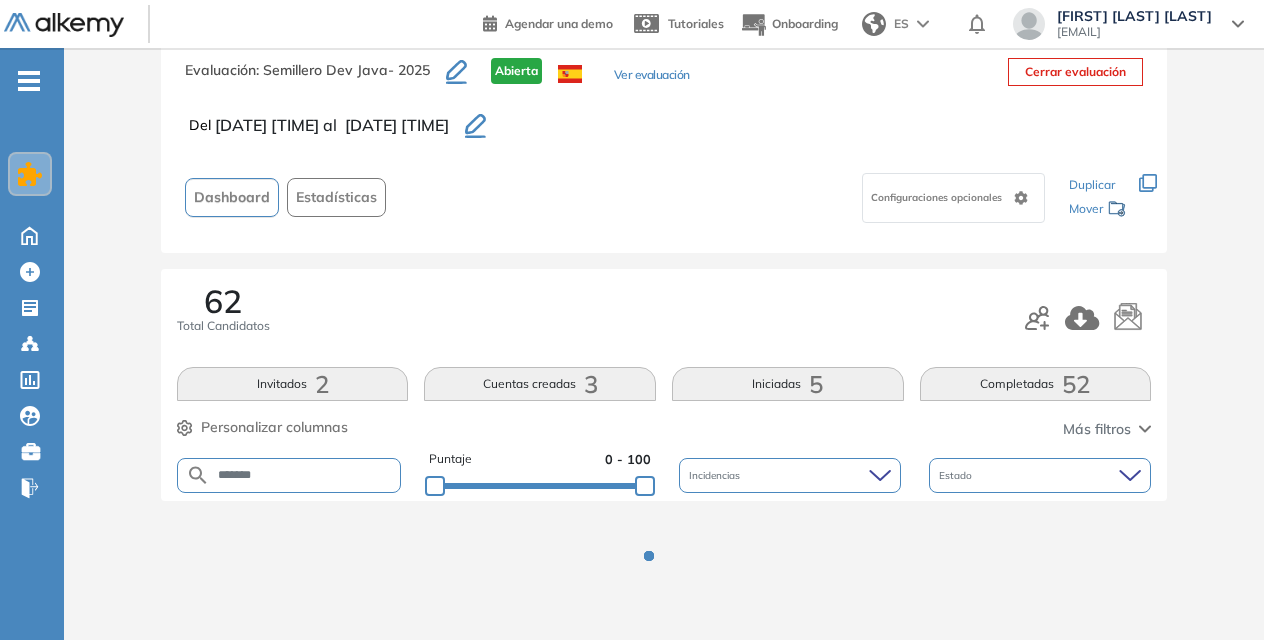 scroll, scrollTop: 384, scrollLeft: 0, axis: vertical 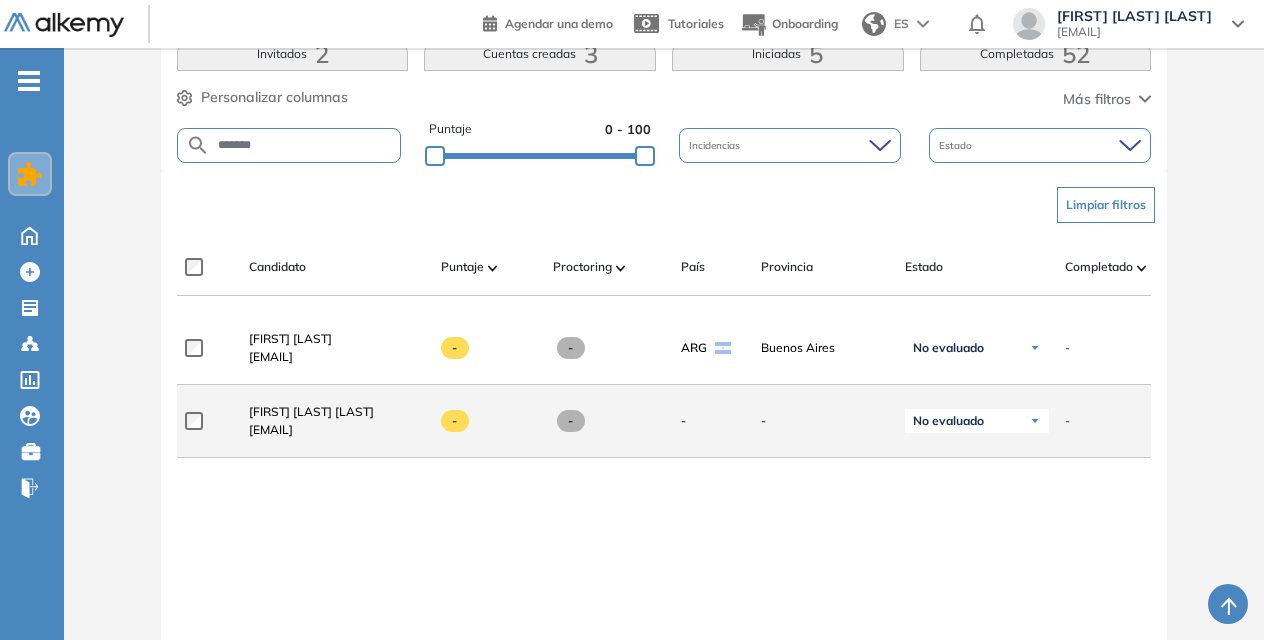 click on "No evaluado" at bounding box center (977, 421) 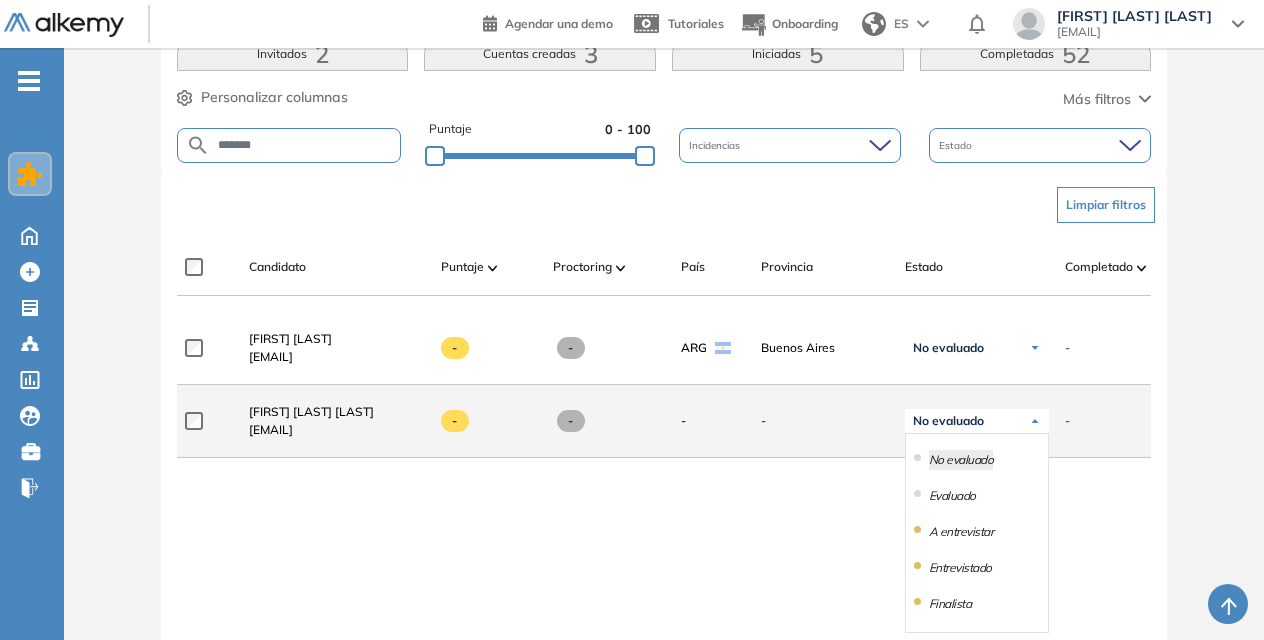 scroll, scrollTop: 177, scrollLeft: 0, axis: vertical 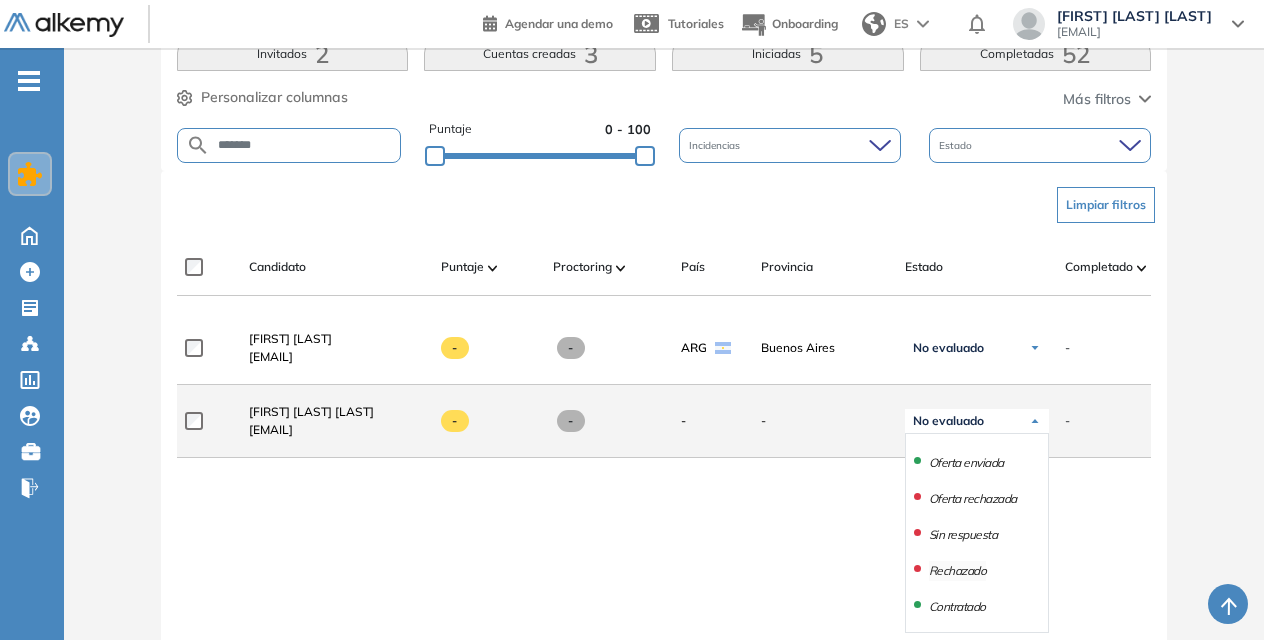 click on "Rechazado" at bounding box center (958, 571) 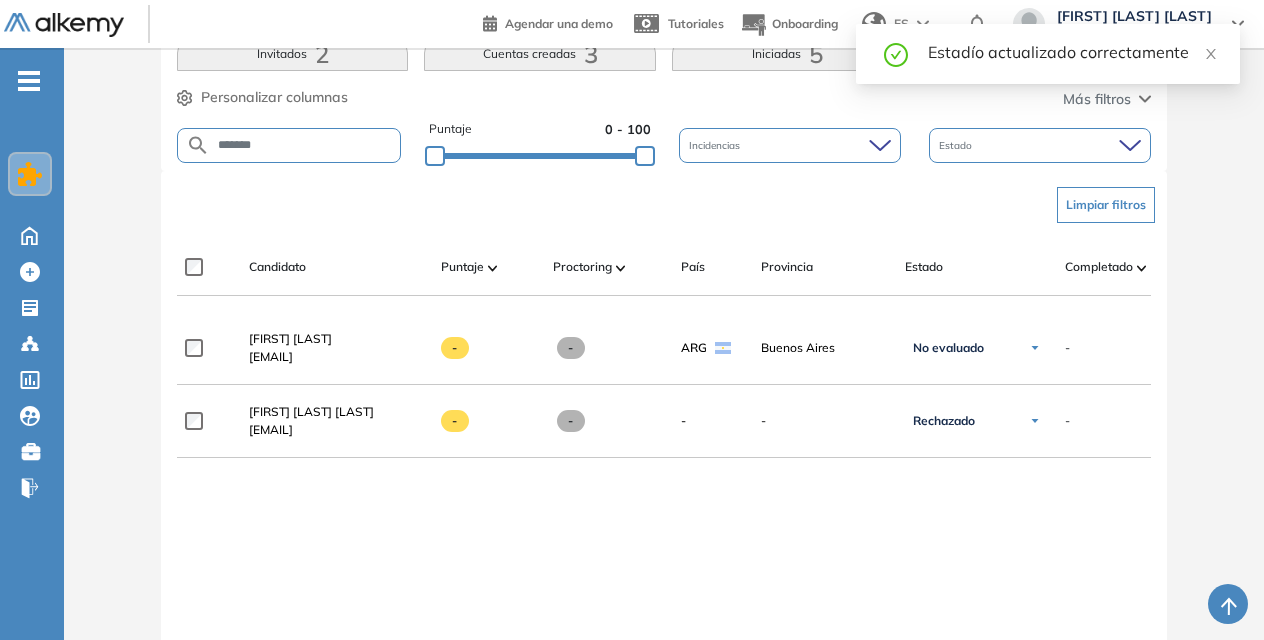 click on "*******" at bounding box center [305, 145] 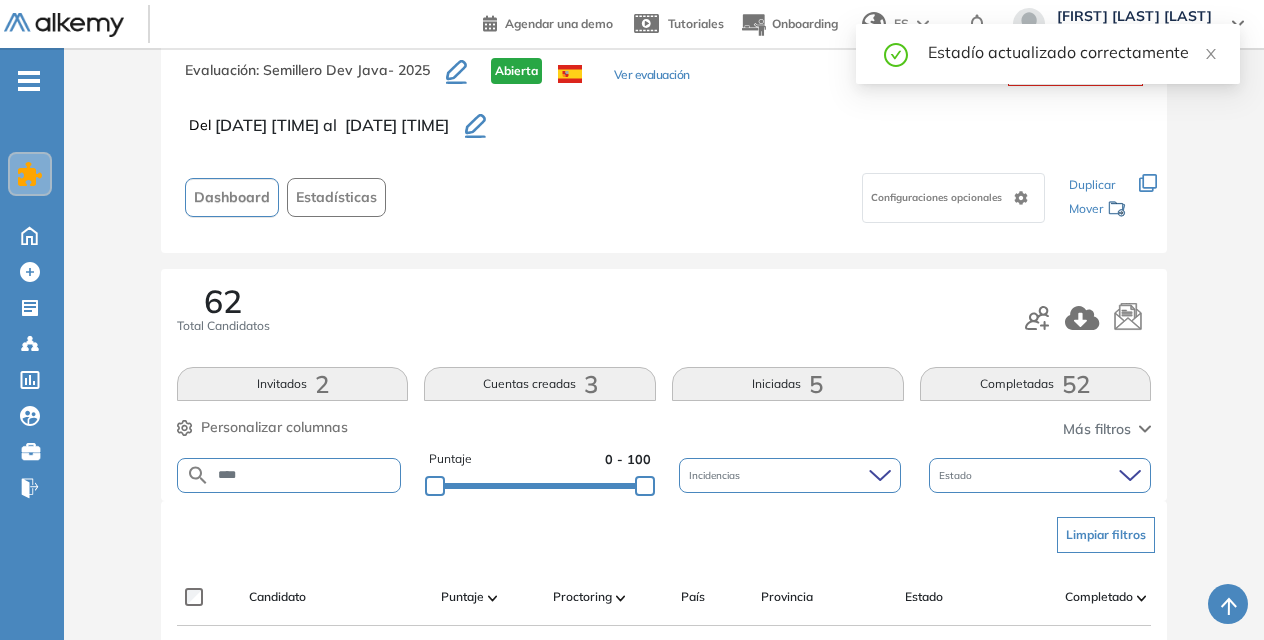 scroll, scrollTop: 384, scrollLeft: 0, axis: vertical 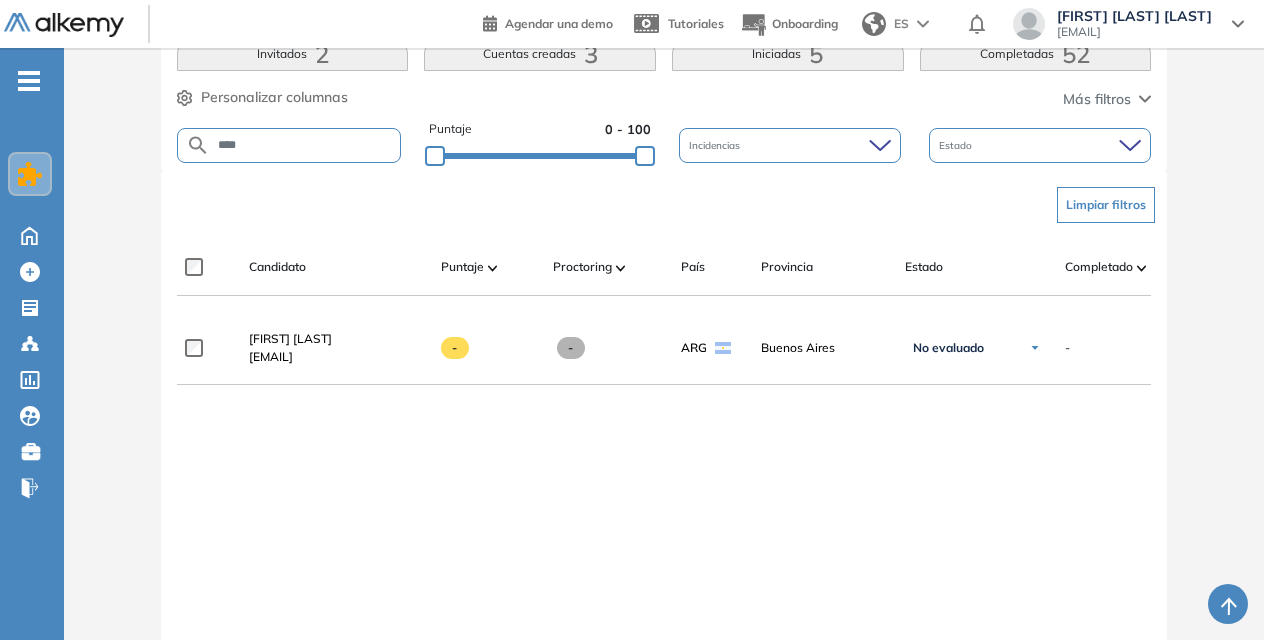 click on "**********" at bounding box center [664, 516] 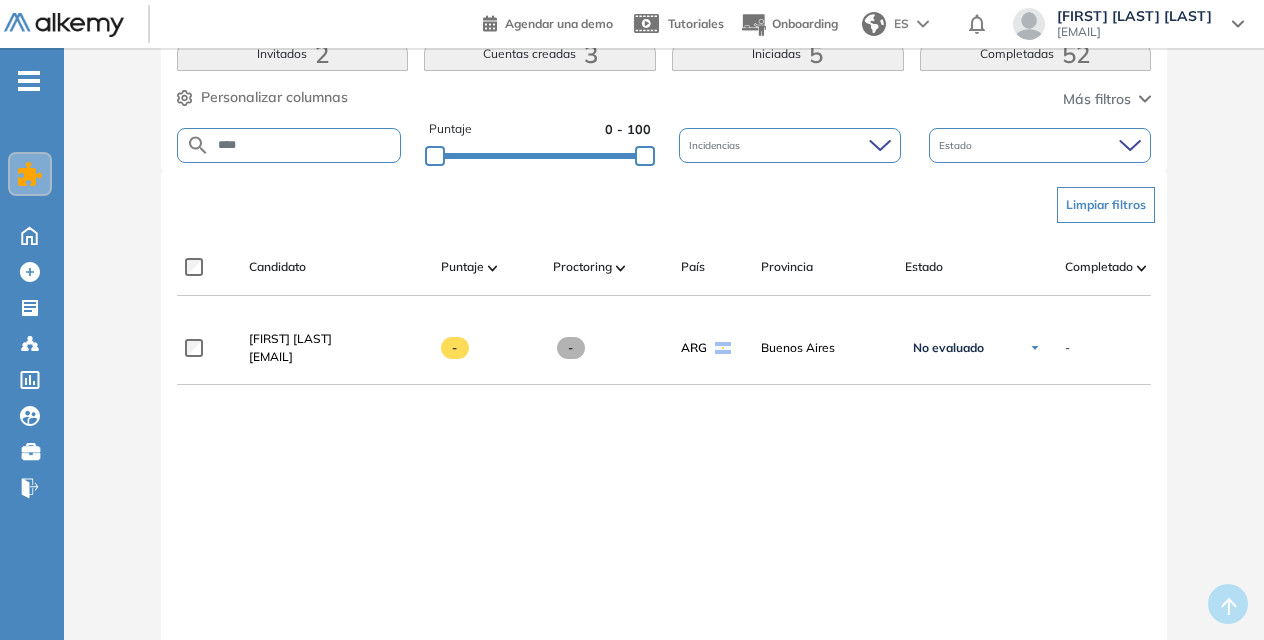 scroll, scrollTop: 0, scrollLeft: 0, axis: both 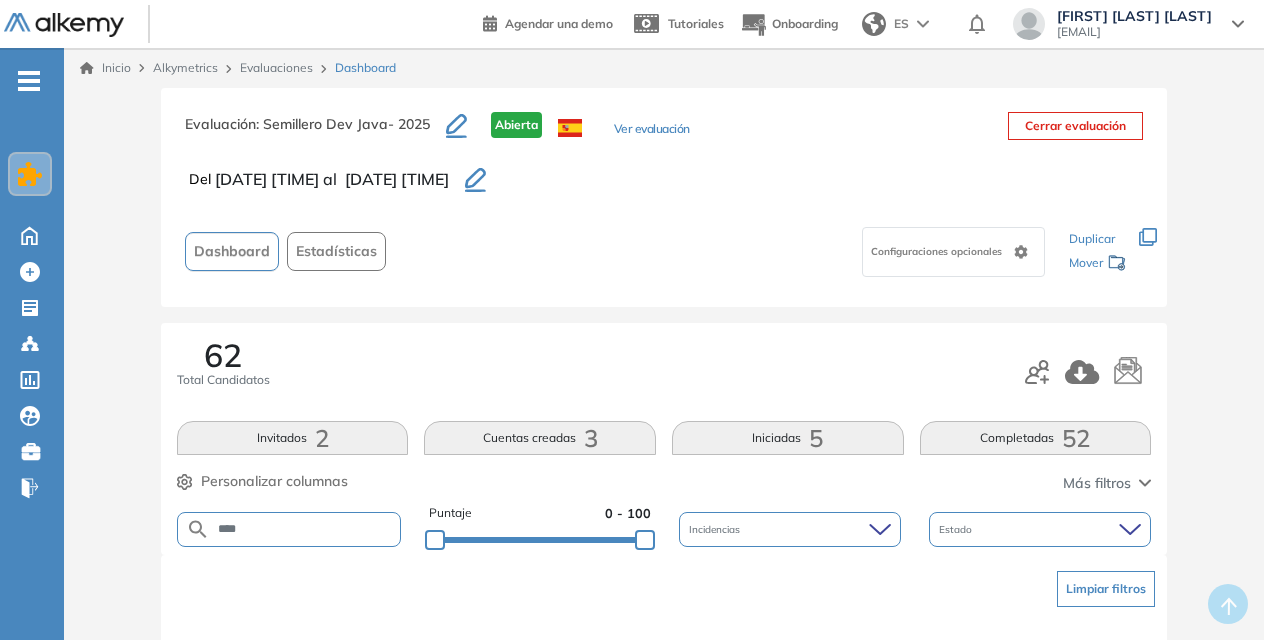 click on "****" at bounding box center (305, 529) 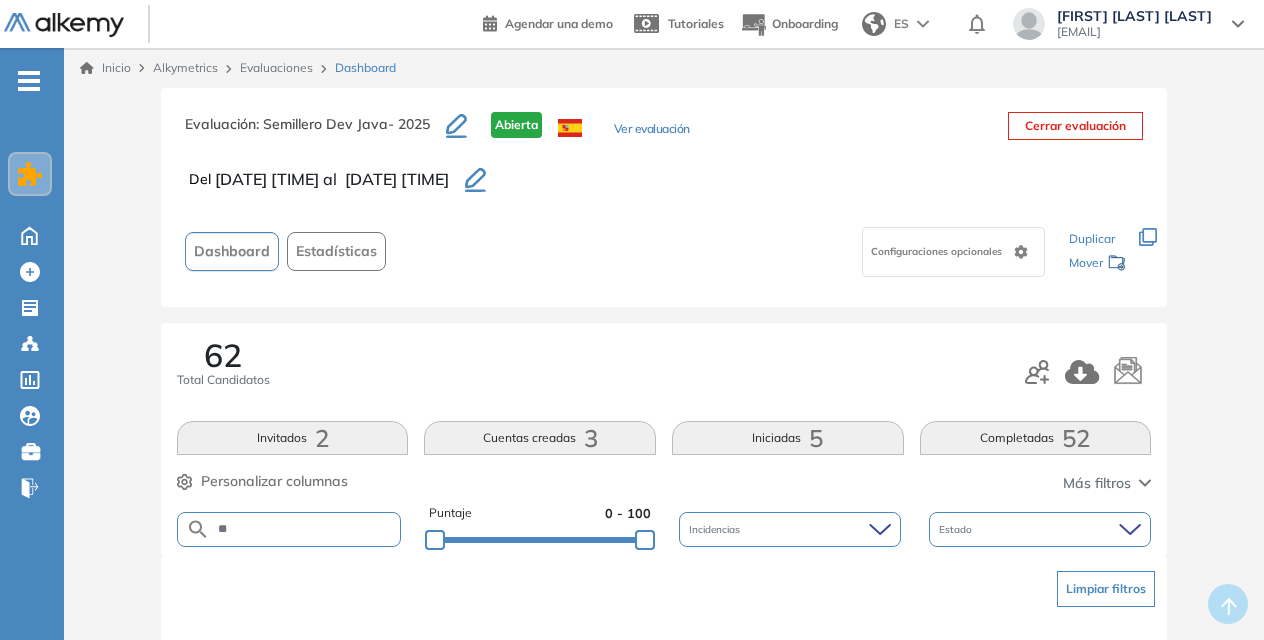 type on "*" 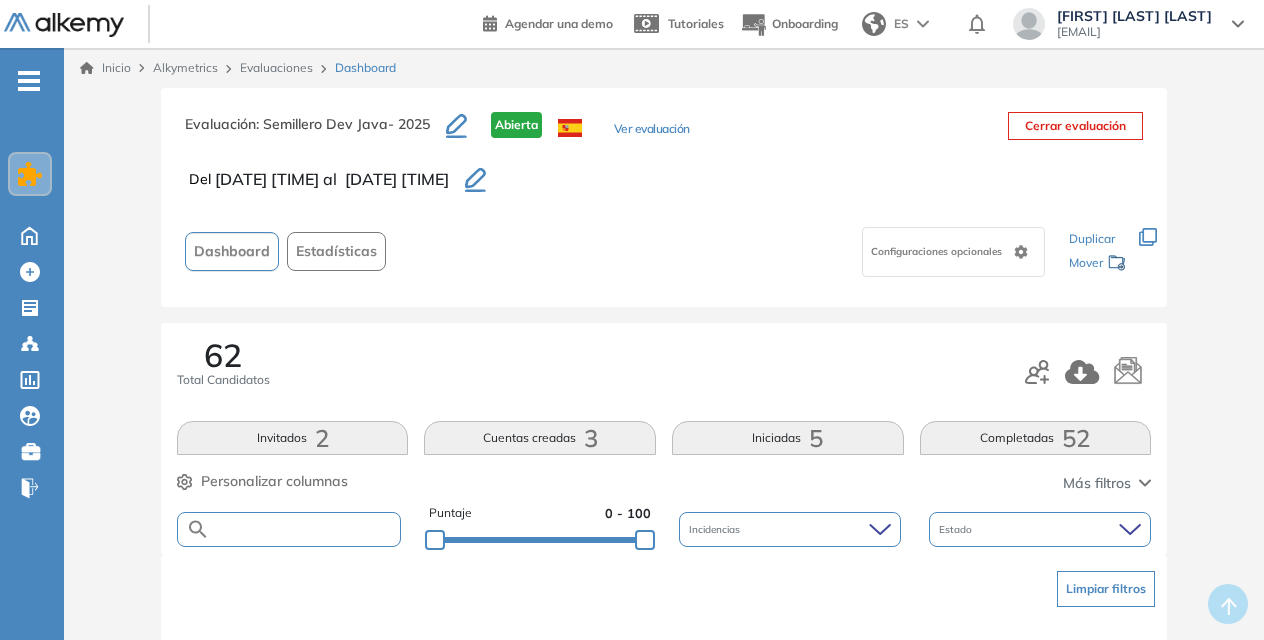 type 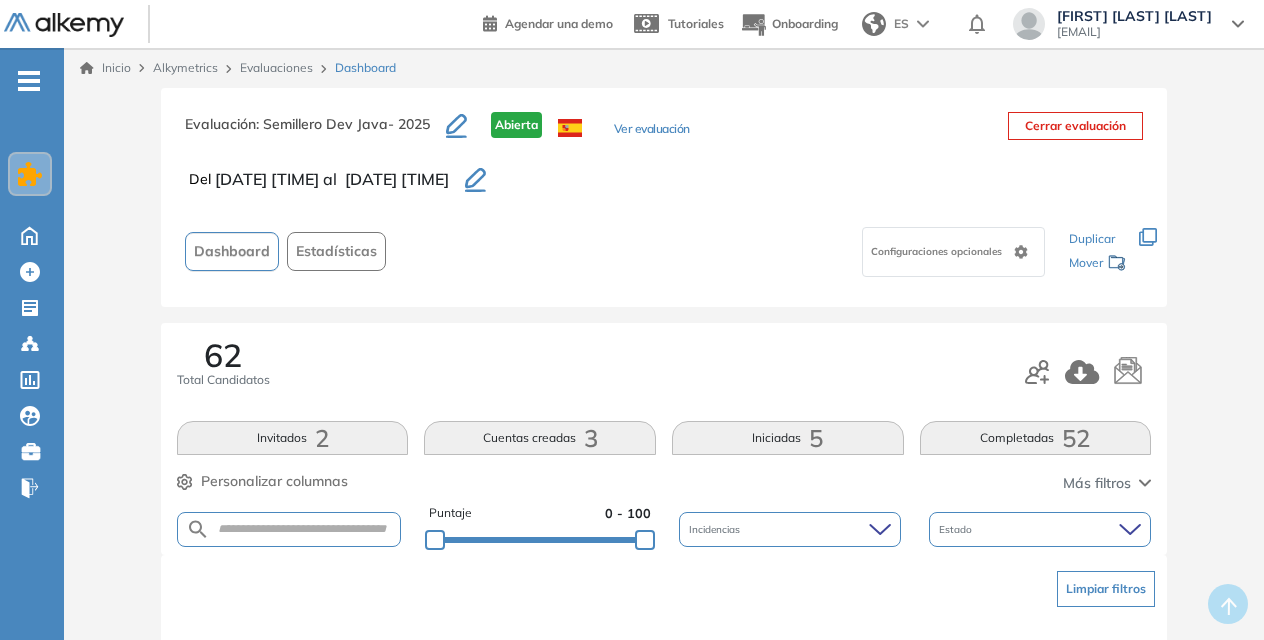 click on "62 Total Candidatos" at bounding box center [664, 372] 